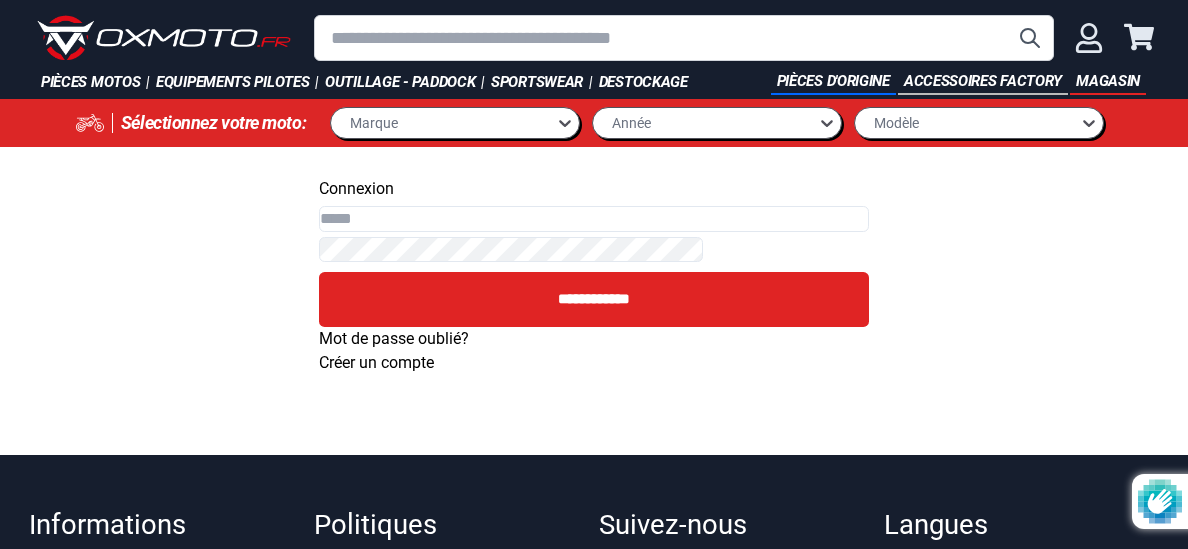 scroll, scrollTop: 0, scrollLeft: 0, axis: both 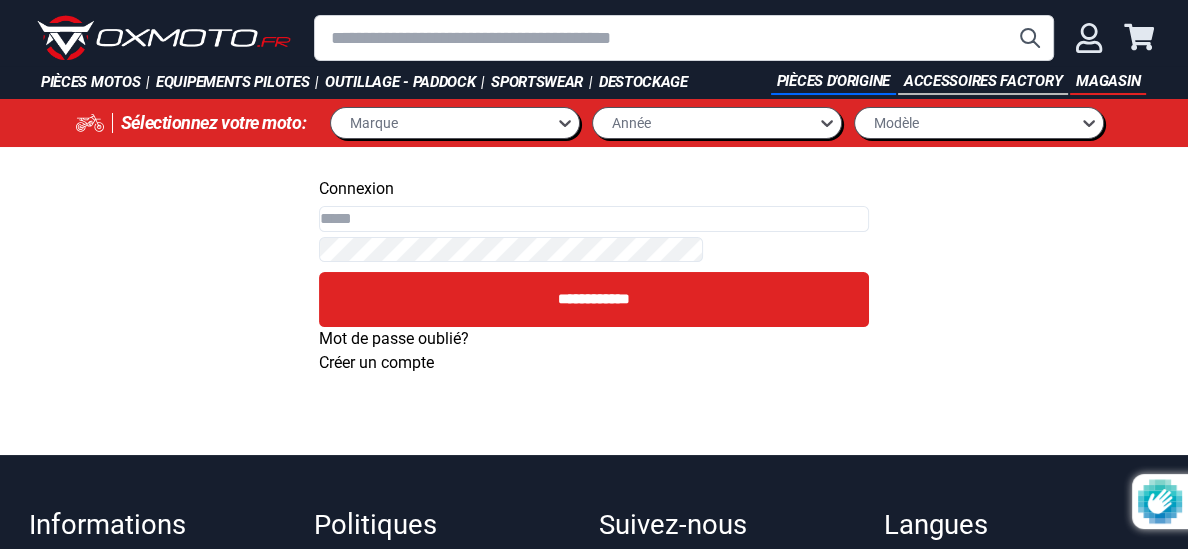 type on "**********" 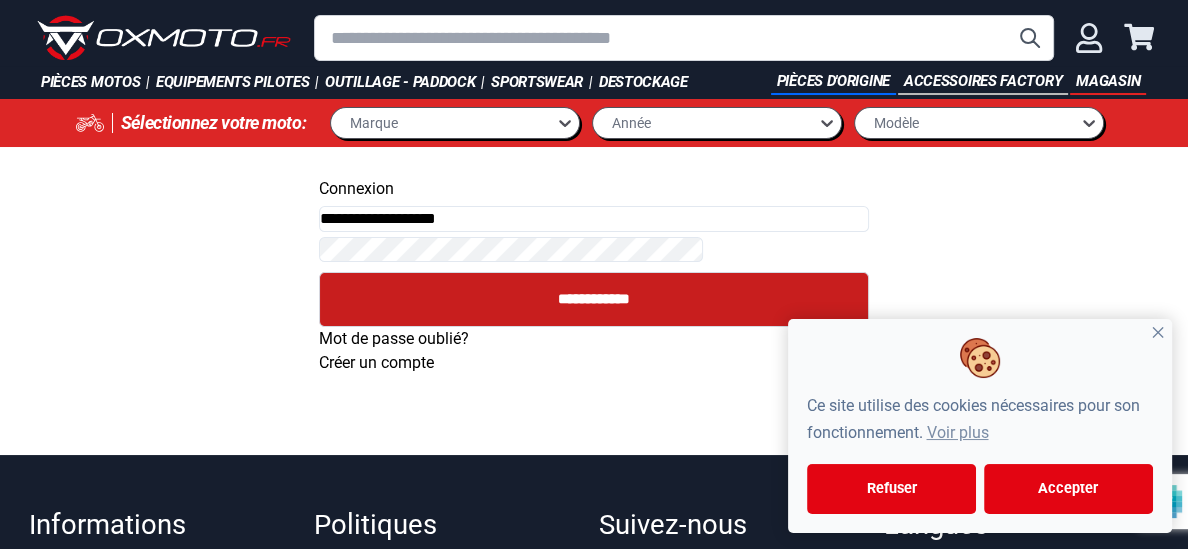 click on "**********" at bounding box center [594, 299] 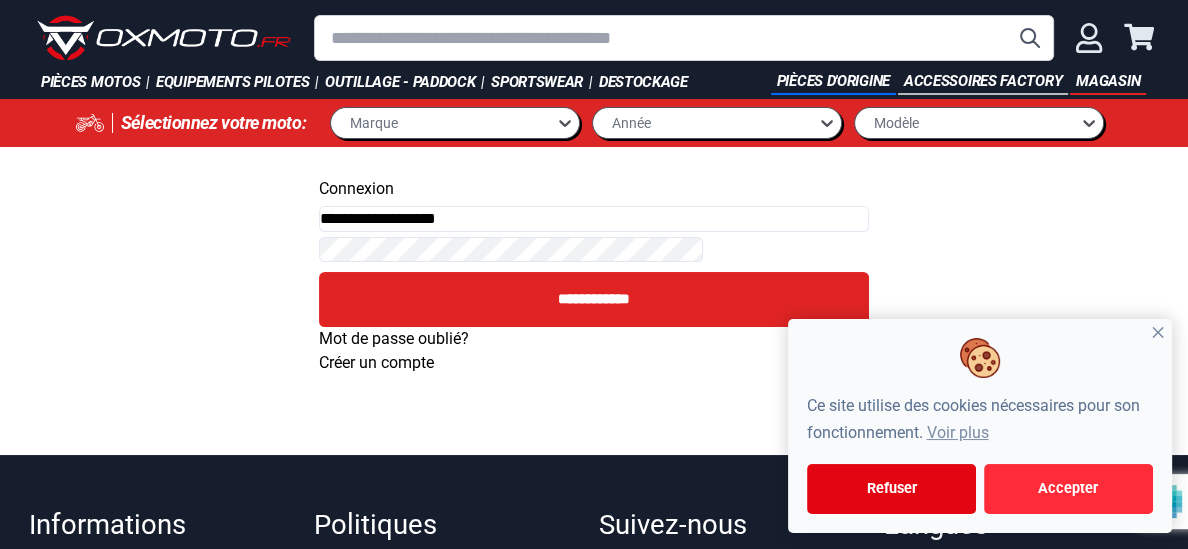 click on "Accepter" at bounding box center [1068, 489] 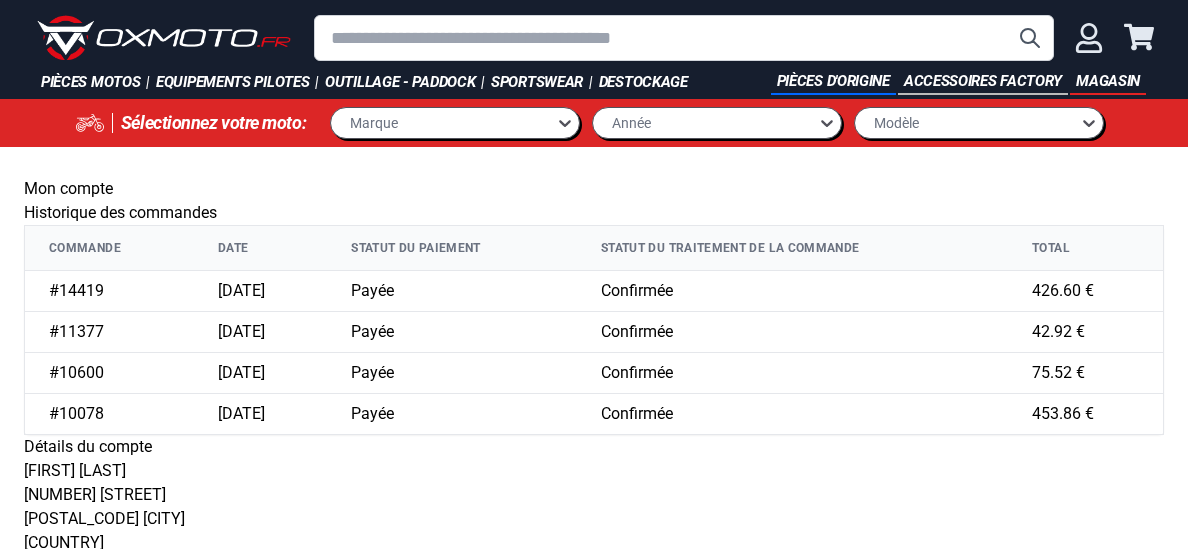 scroll, scrollTop: 0, scrollLeft: 0, axis: both 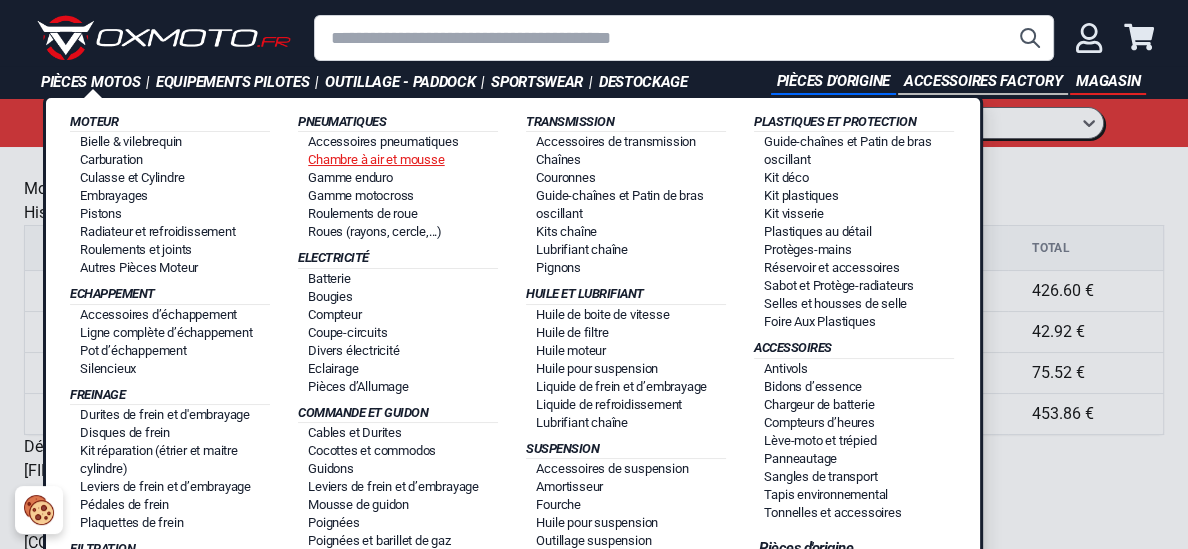 click on "Chambre à air et mousse" at bounding box center [376, 159] 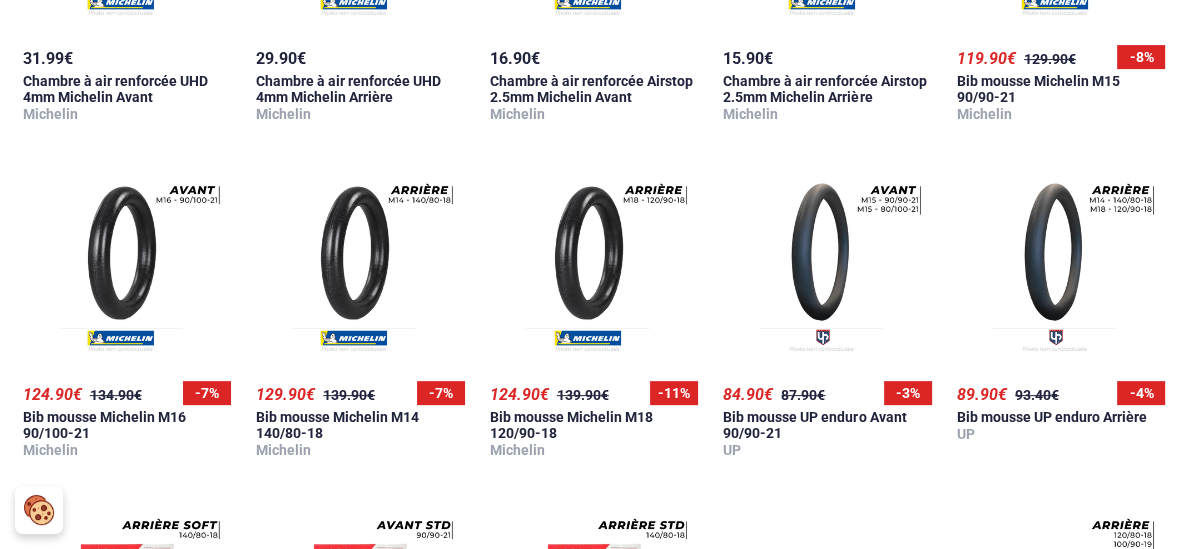 scroll, scrollTop: 610, scrollLeft: 0, axis: vertical 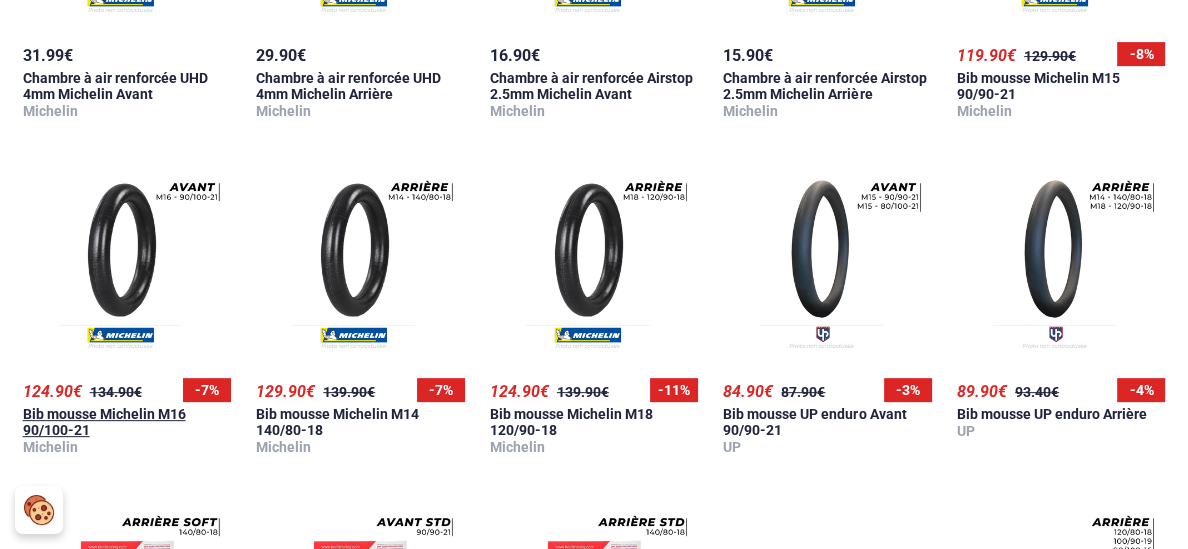 click on "Bib mousse Michelin M16 90/100-21" at bounding box center (104, 422) 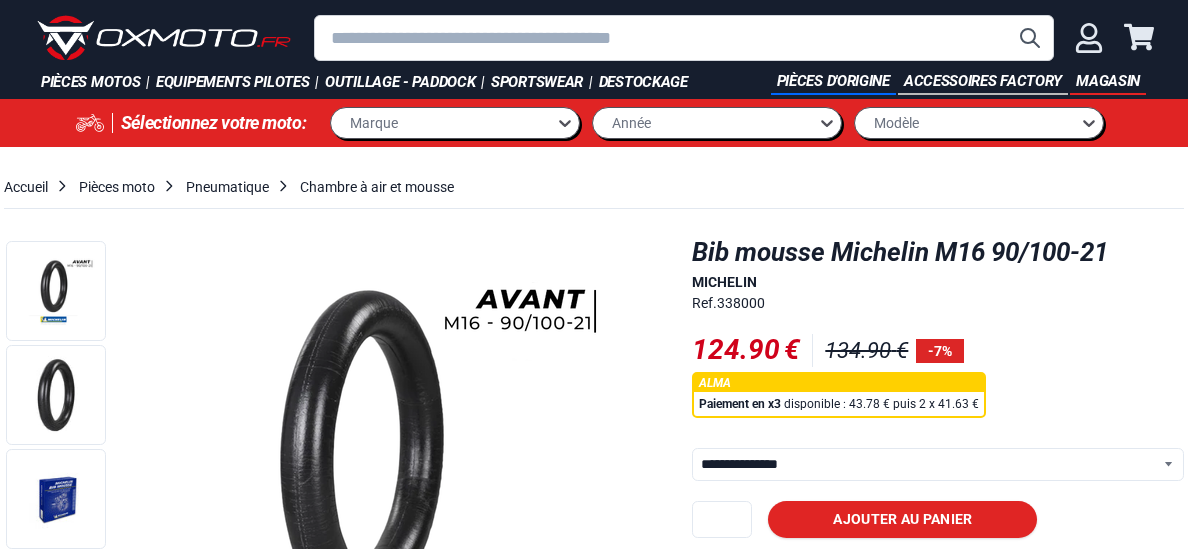 scroll, scrollTop: 0, scrollLeft: 0, axis: both 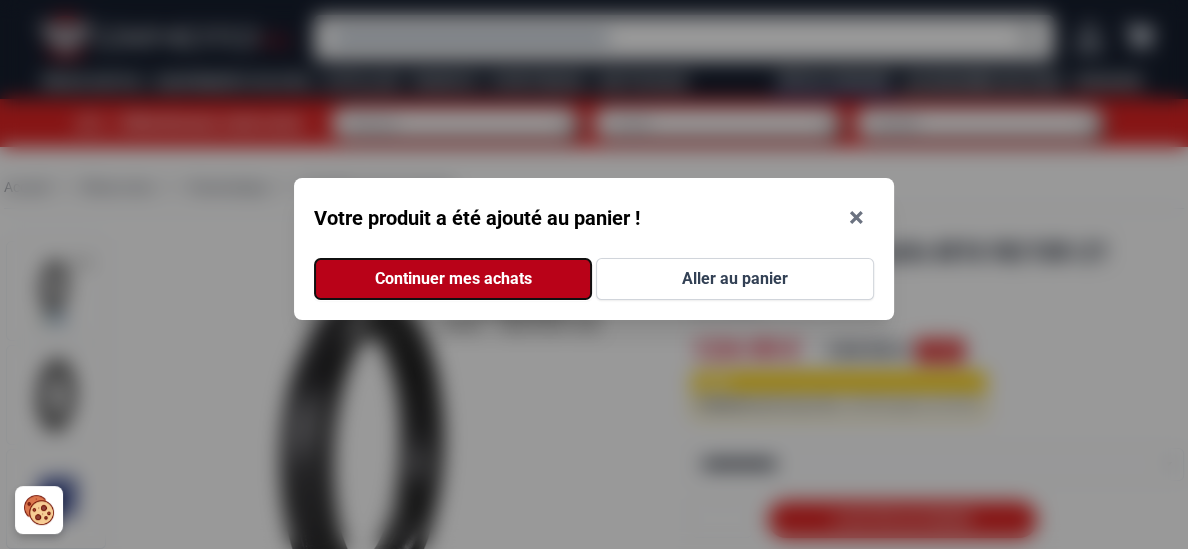 click on "Continuer mes achats" at bounding box center [453, 279] 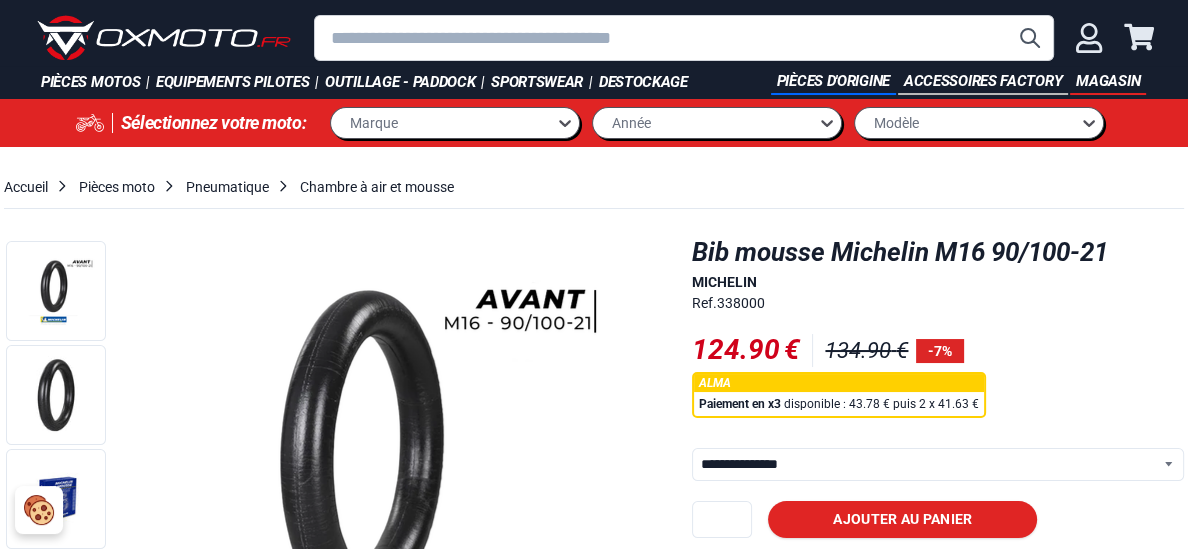 click at bounding box center [374, 479] 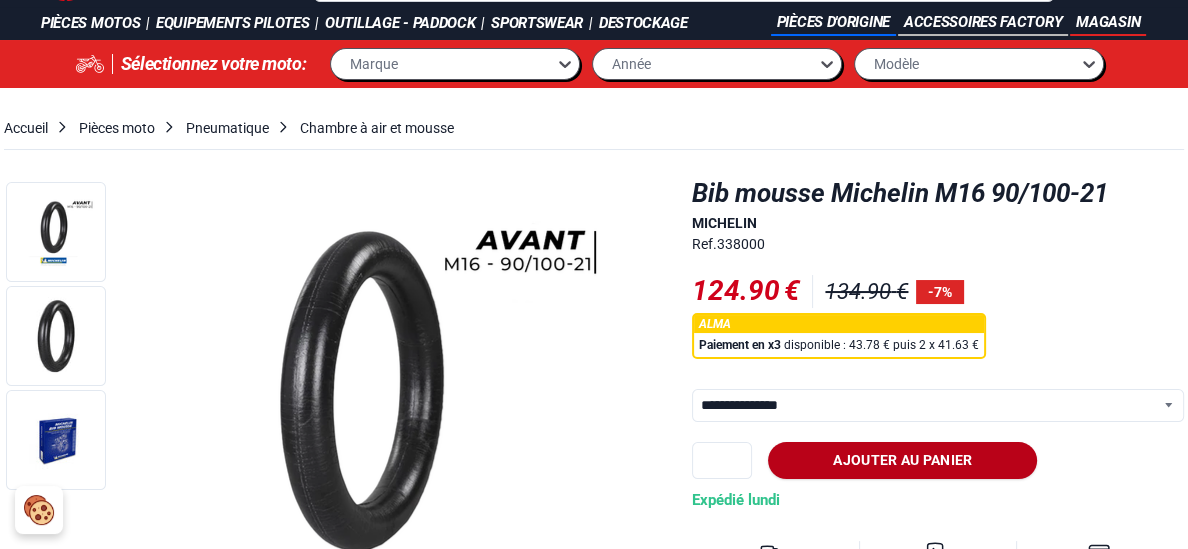 scroll, scrollTop: 133, scrollLeft: 0, axis: vertical 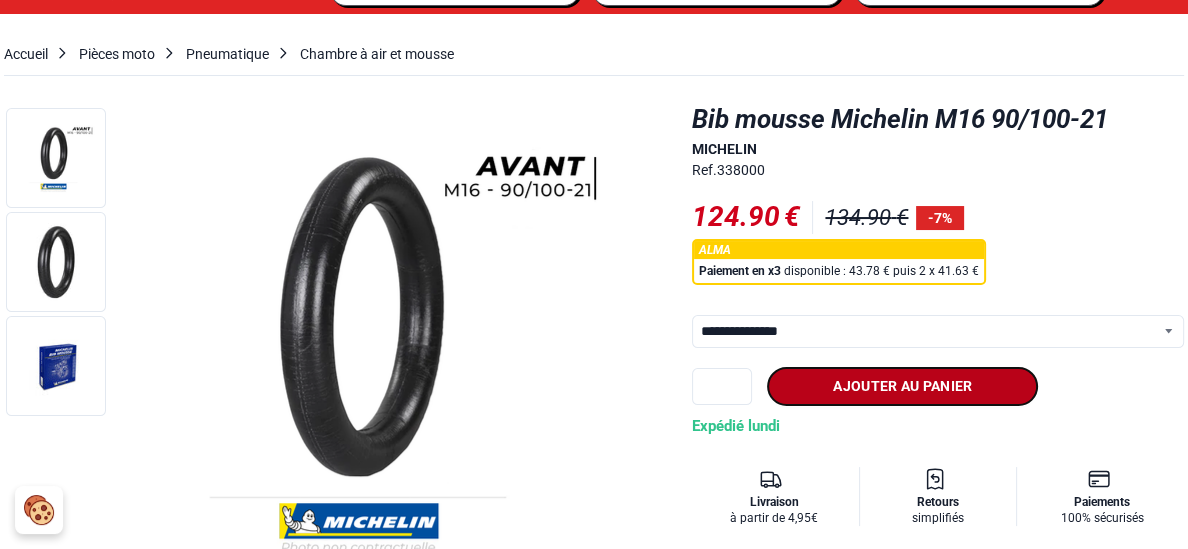 click on "Ajouter au panier" at bounding box center (902, 386) 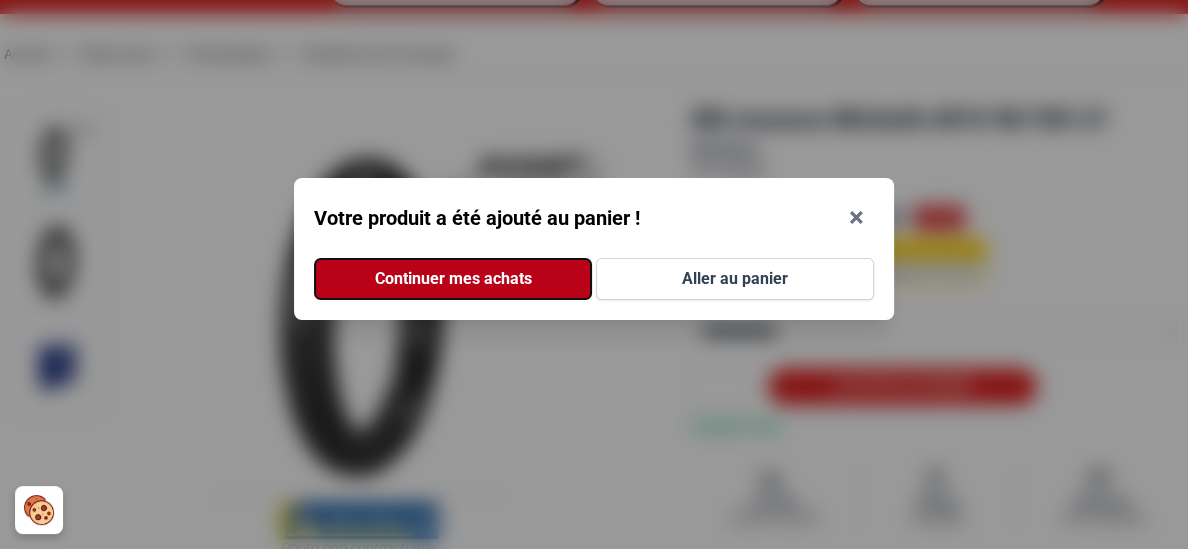 click on "Continuer mes achats" at bounding box center [453, 279] 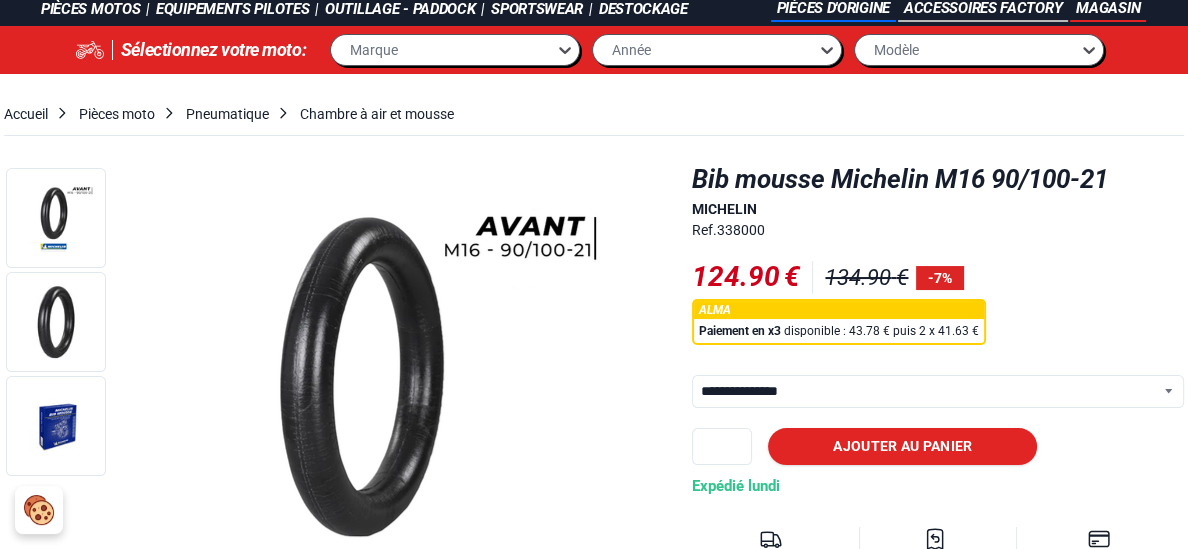 scroll, scrollTop: 0, scrollLeft: 0, axis: both 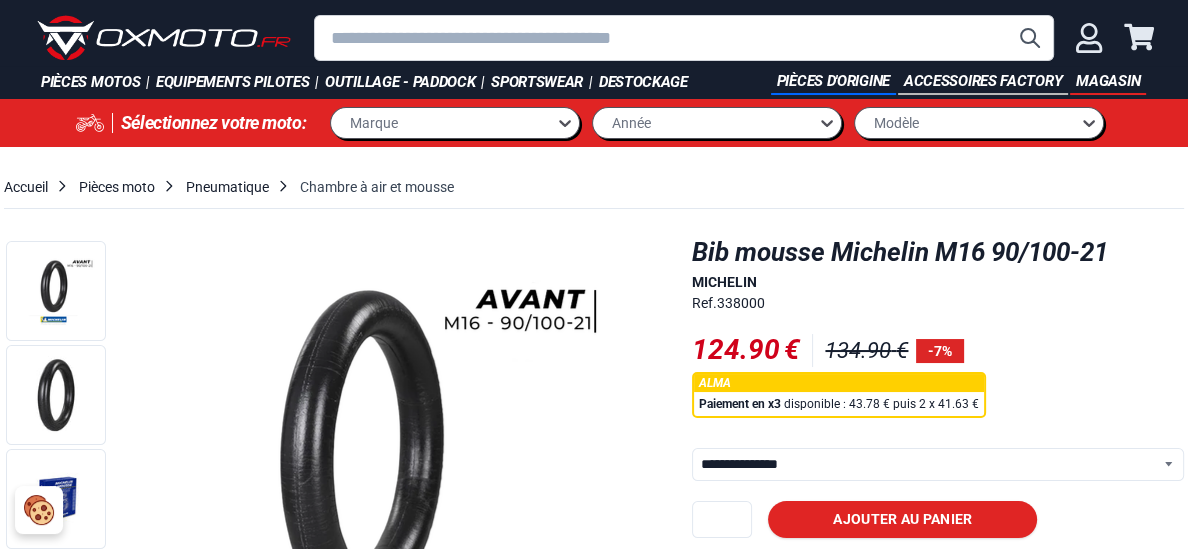 click on "Chambre à air et mousse" at bounding box center (377, 187) 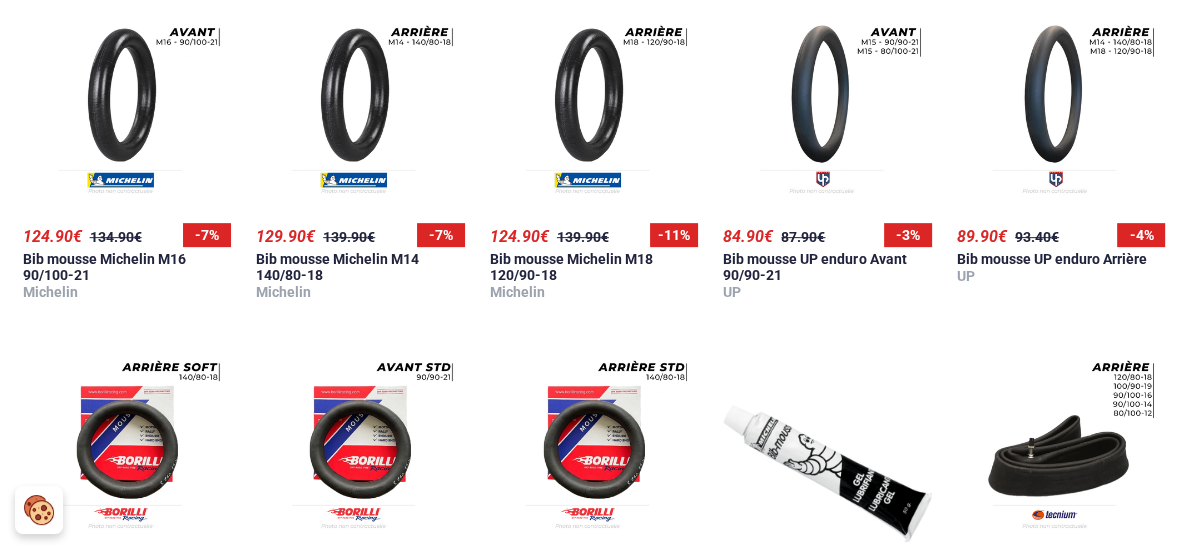 scroll, scrollTop: 765, scrollLeft: 0, axis: vertical 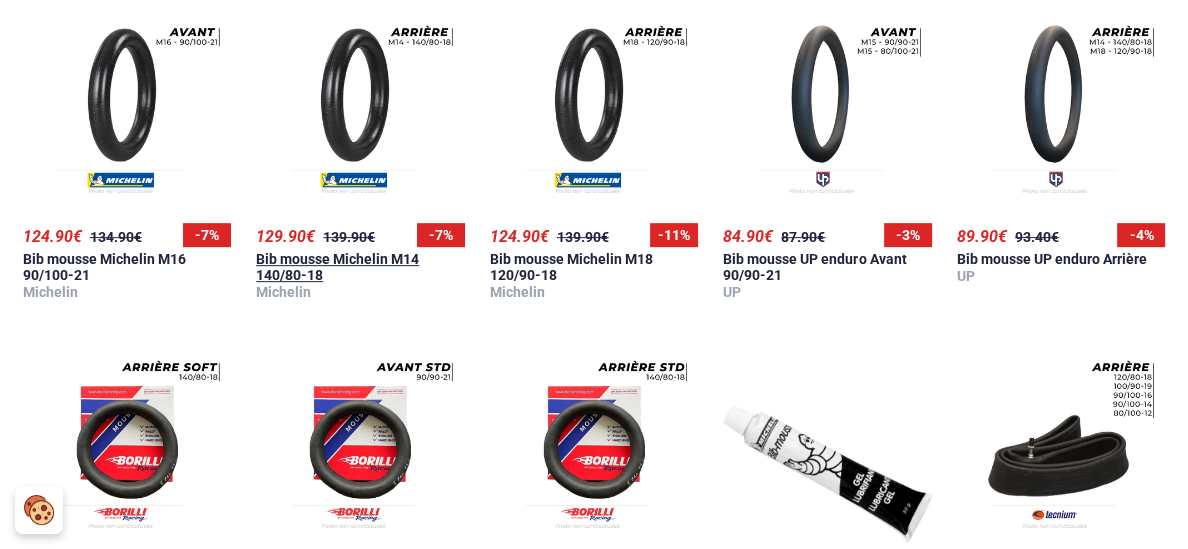 click on "Bib mousse Michelin M14 140/80-18" at bounding box center (337, 267) 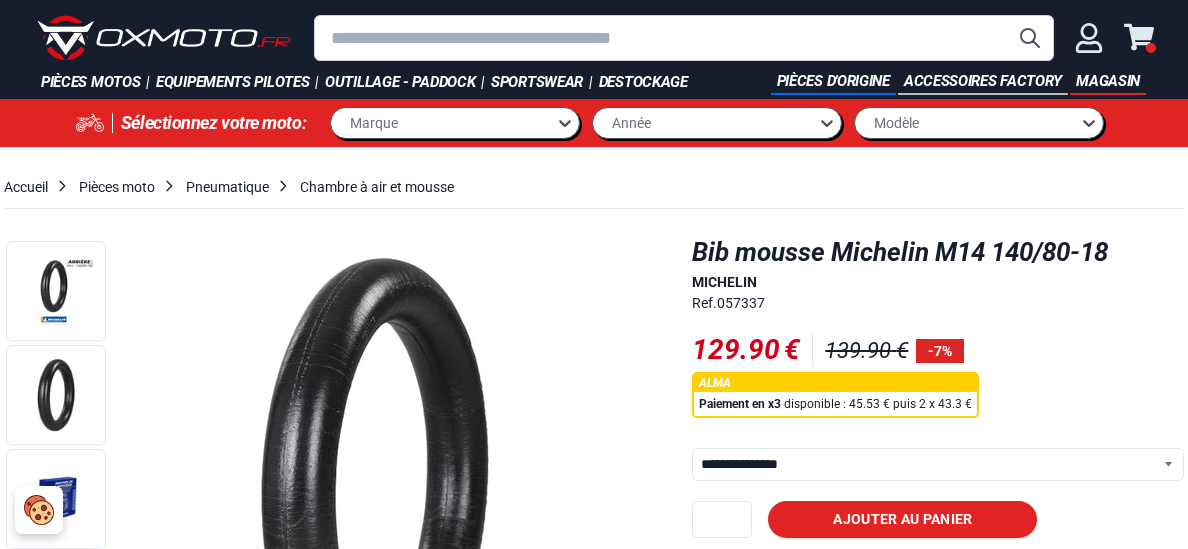scroll, scrollTop: 0, scrollLeft: 0, axis: both 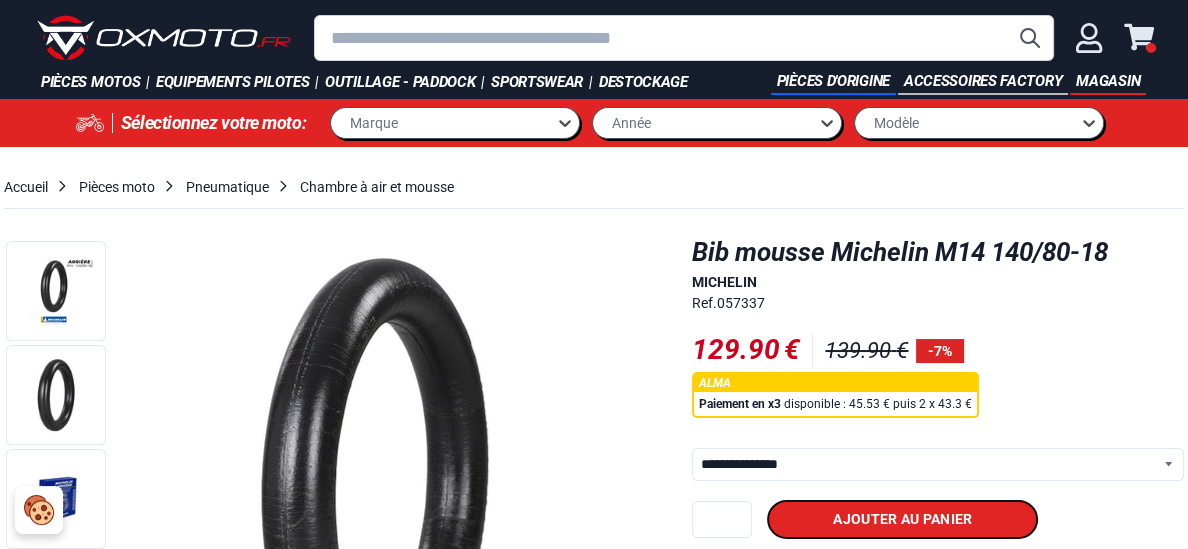 click on "Ajouter au panier" at bounding box center [902, 519] 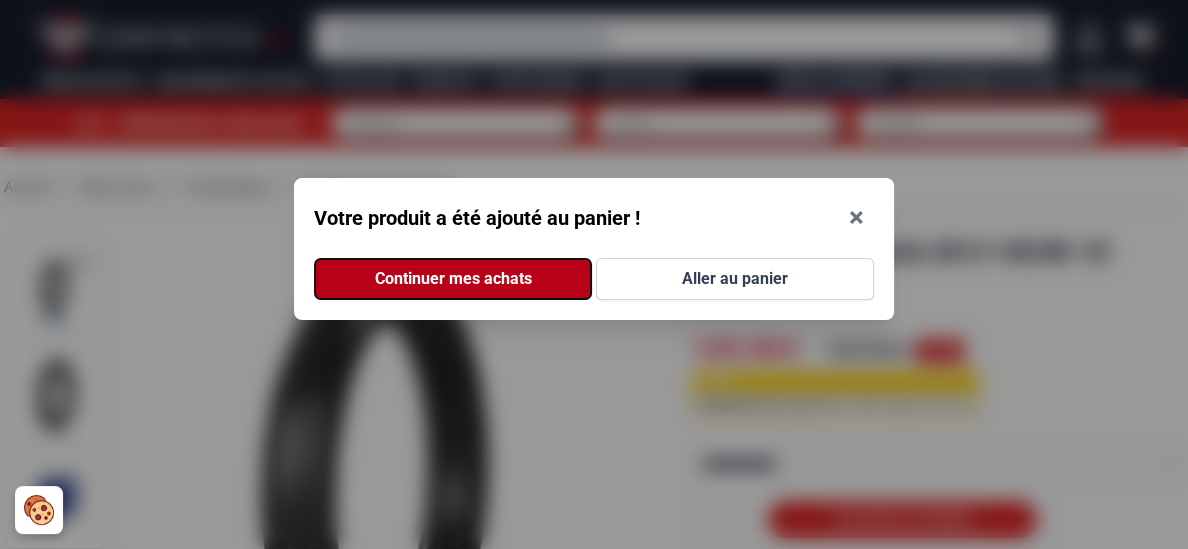 click on "Continuer mes achats" at bounding box center (453, 279) 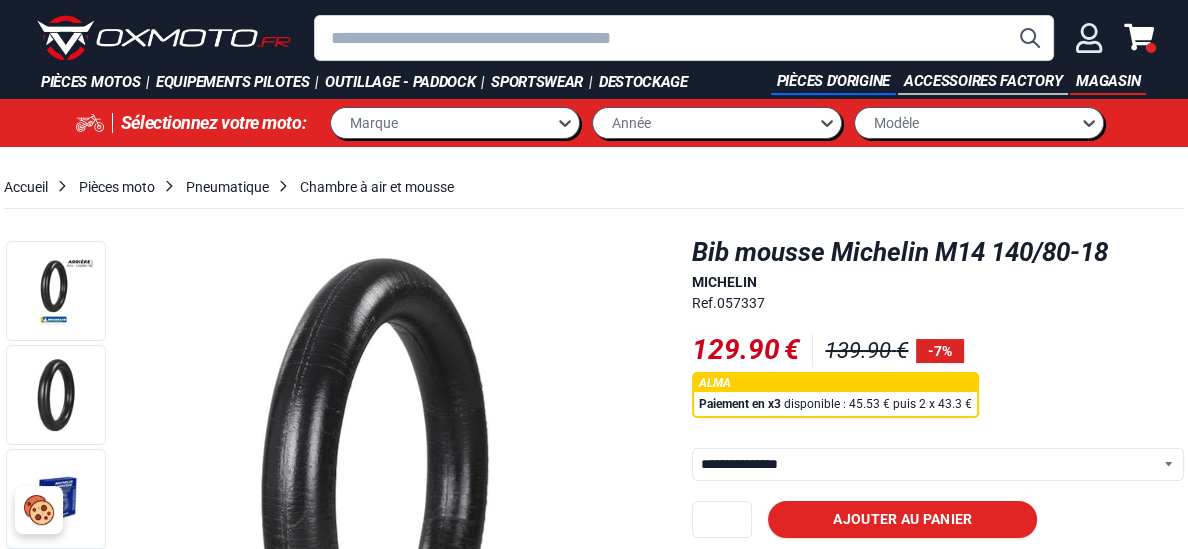 click 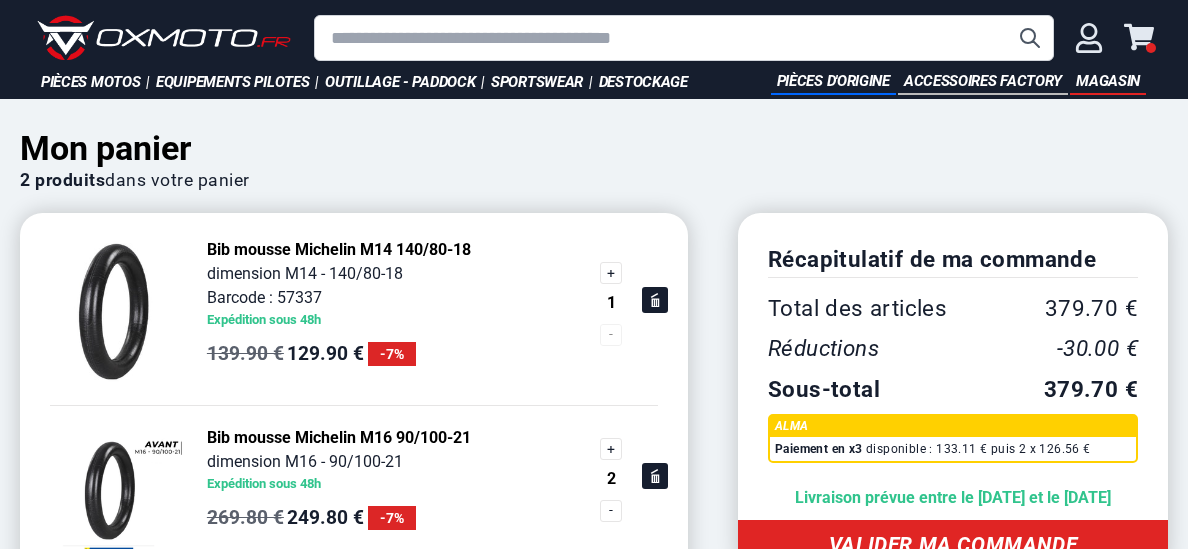 scroll, scrollTop: 0, scrollLeft: 0, axis: both 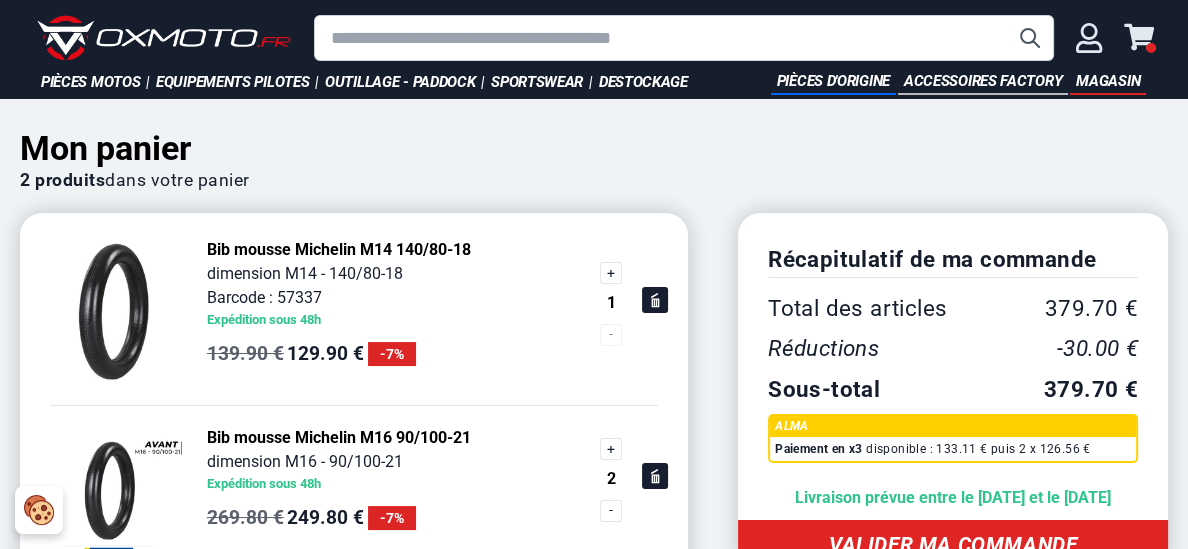 click on "-" at bounding box center [611, 511] 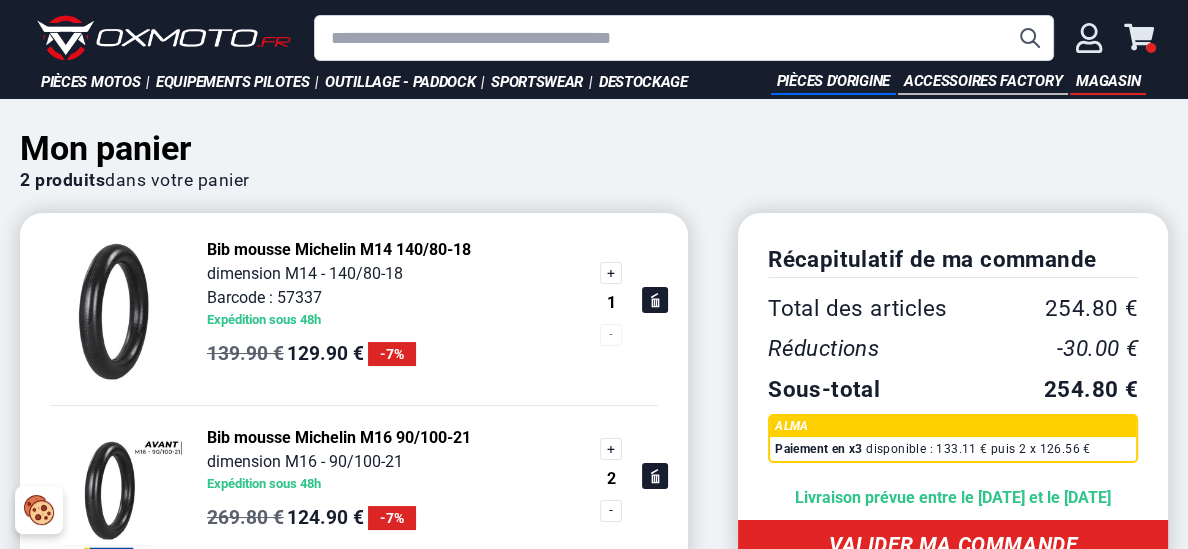 scroll, scrollTop: 360, scrollLeft: 0, axis: vertical 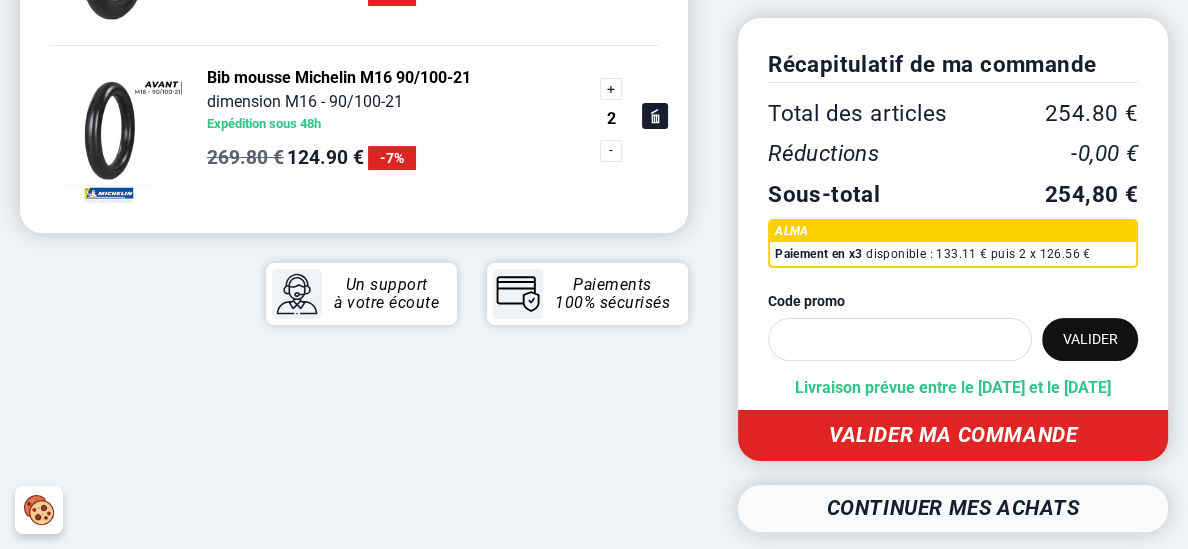click on "Continuer mes achats" at bounding box center [953, 508] 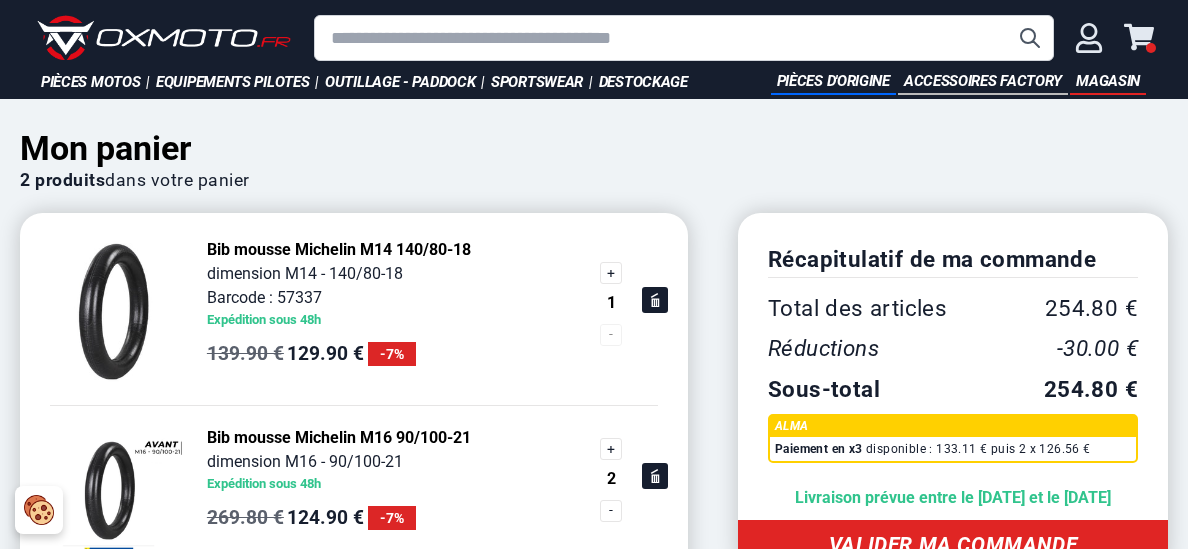 scroll, scrollTop: 0, scrollLeft: 0, axis: both 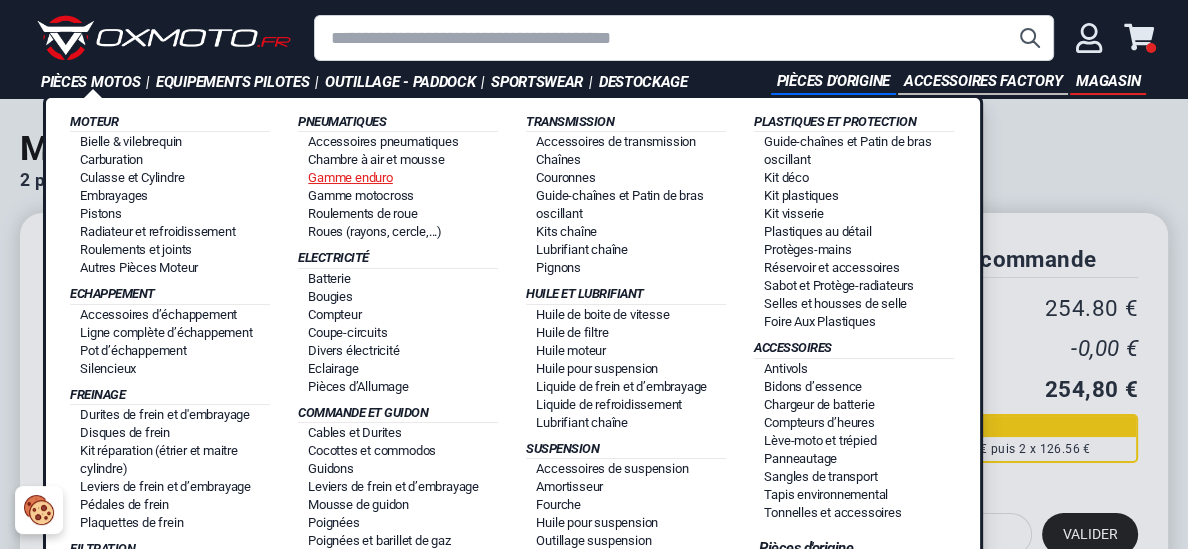 click on "Gamme enduro" at bounding box center (350, 177) 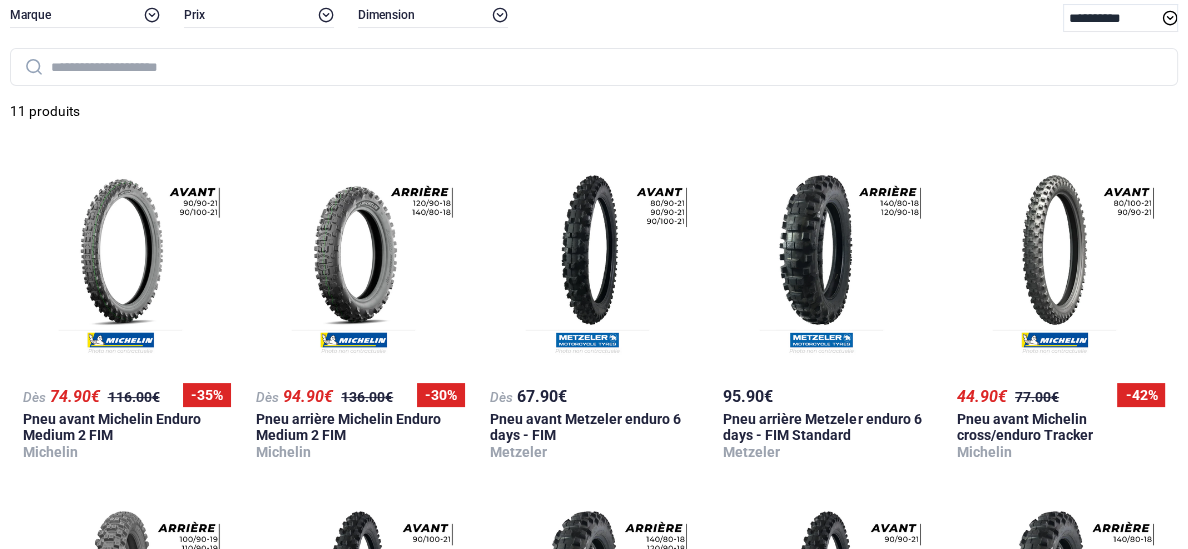 scroll, scrollTop: 269, scrollLeft: 0, axis: vertical 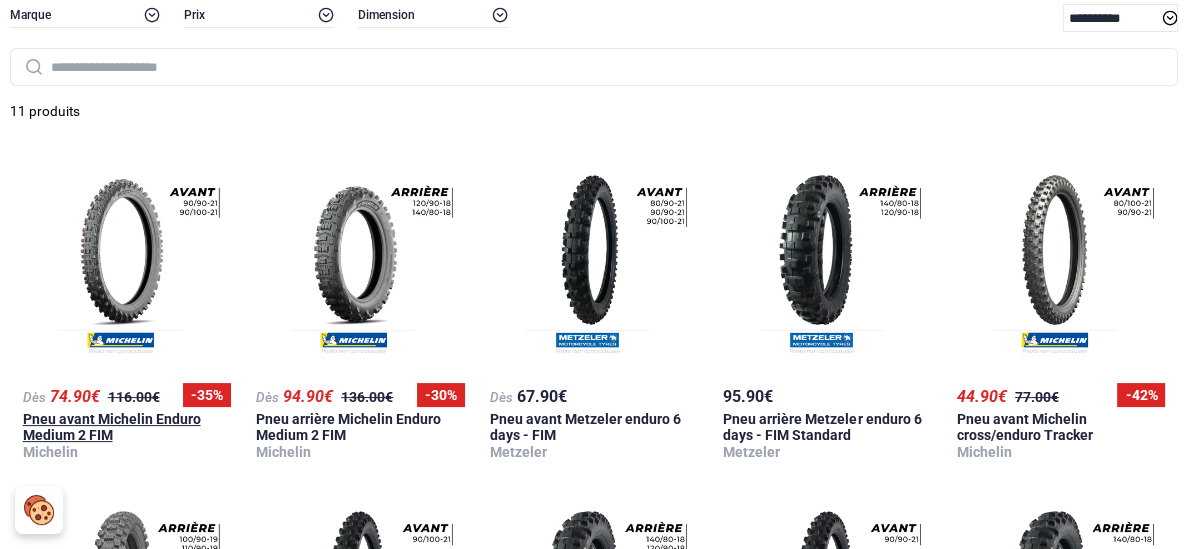 click on "Pneu avant Michelin Enduro Medium 2 FIM" at bounding box center [112, 427] 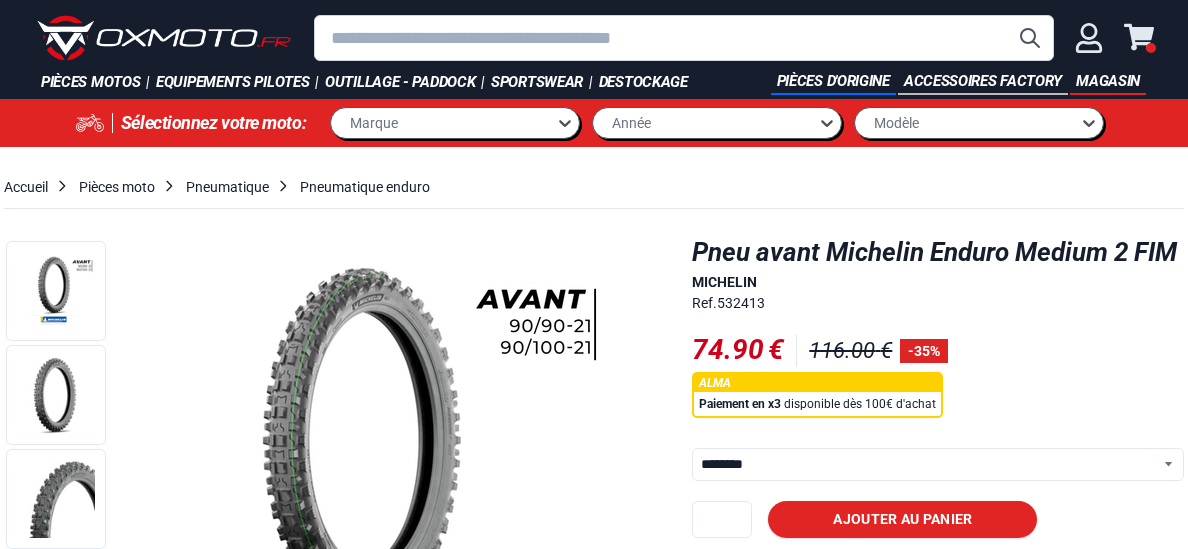 scroll, scrollTop: 0, scrollLeft: 0, axis: both 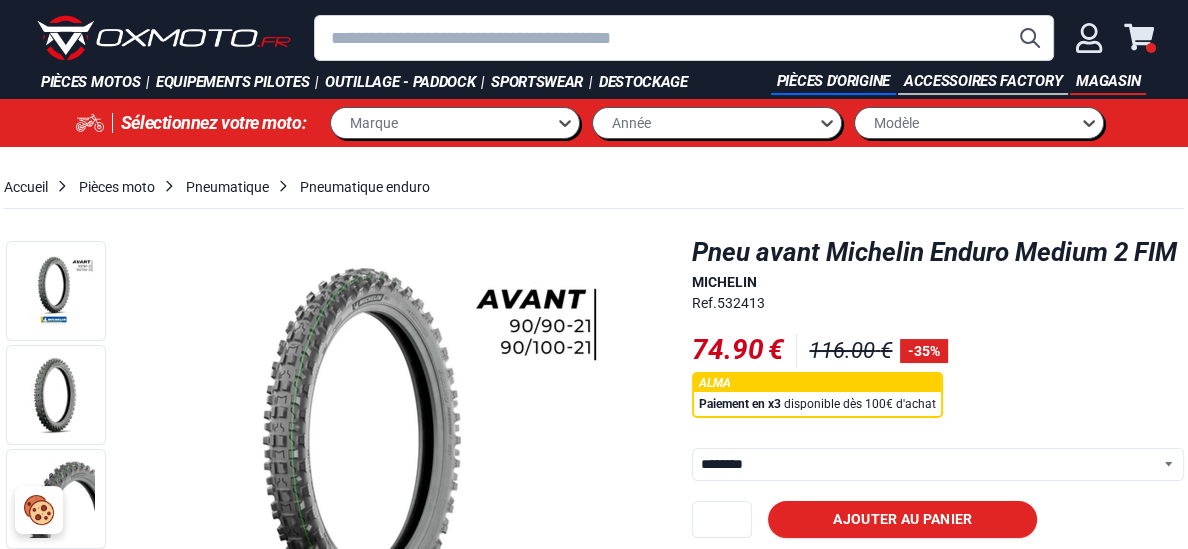 select on "**********" 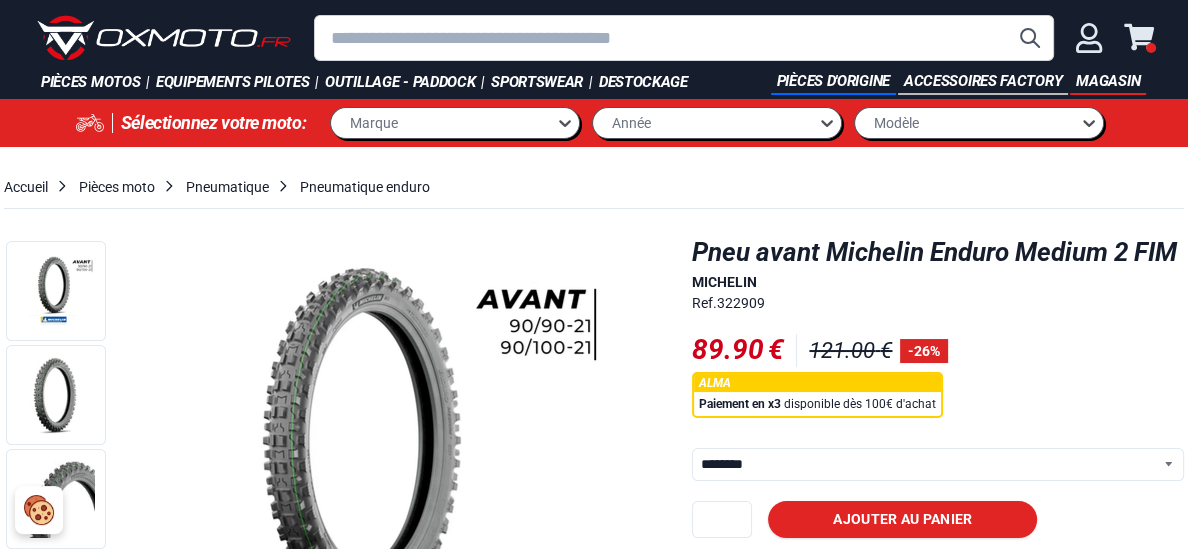 click on "*
Ajouter au panier" at bounding box center [938, 519] 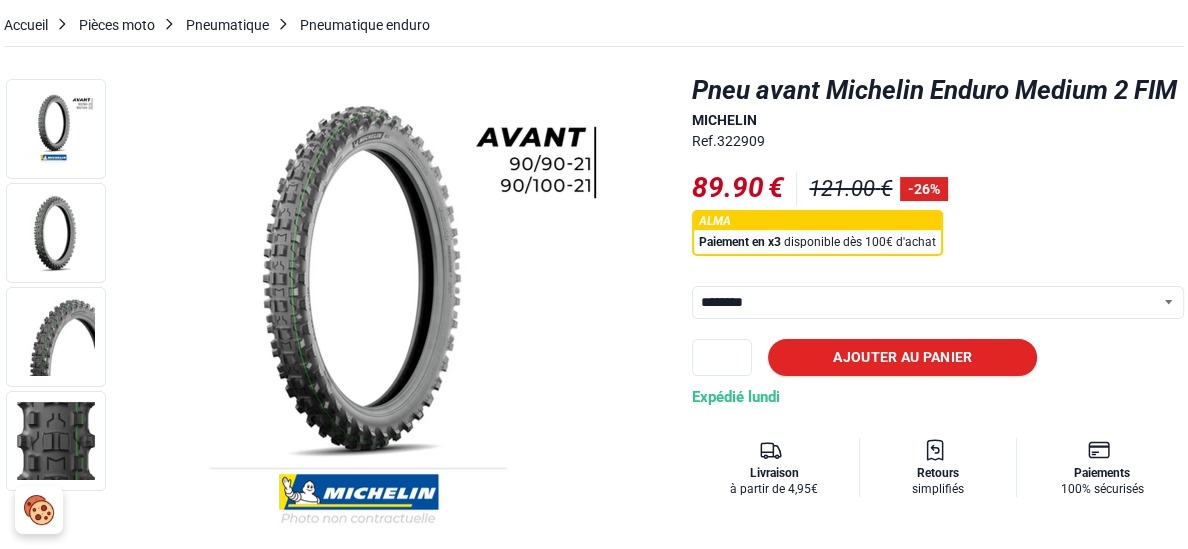 scroll, scrollTop: 166, scrollLeft: 0, axis: vertical 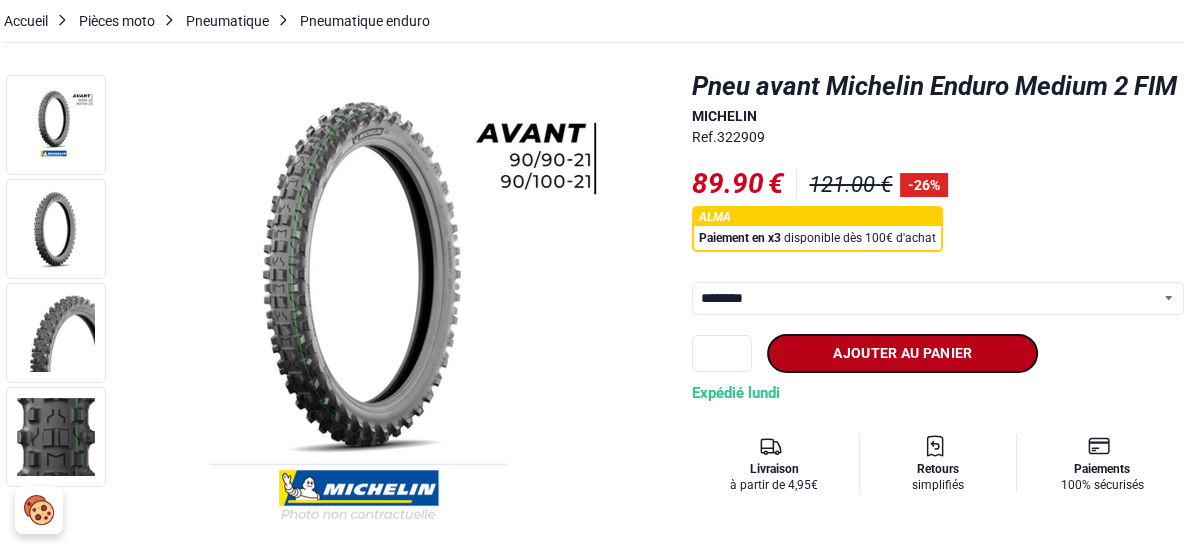 click on "Ajouter au panier" at bounding box center [902, 353] 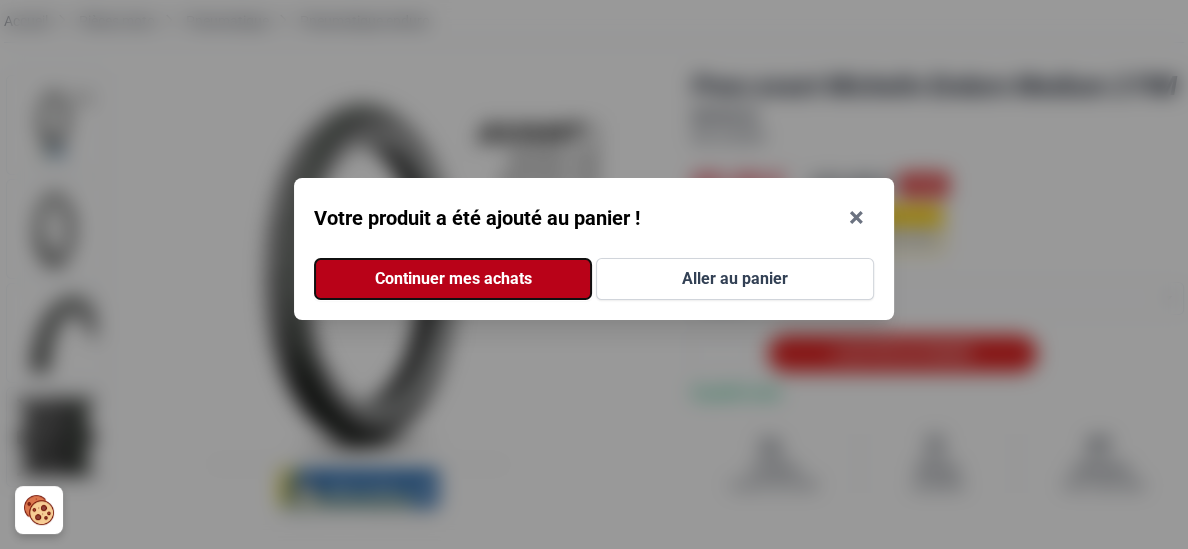 click on "Continuer mes achats" at bounding box center [453, 279] 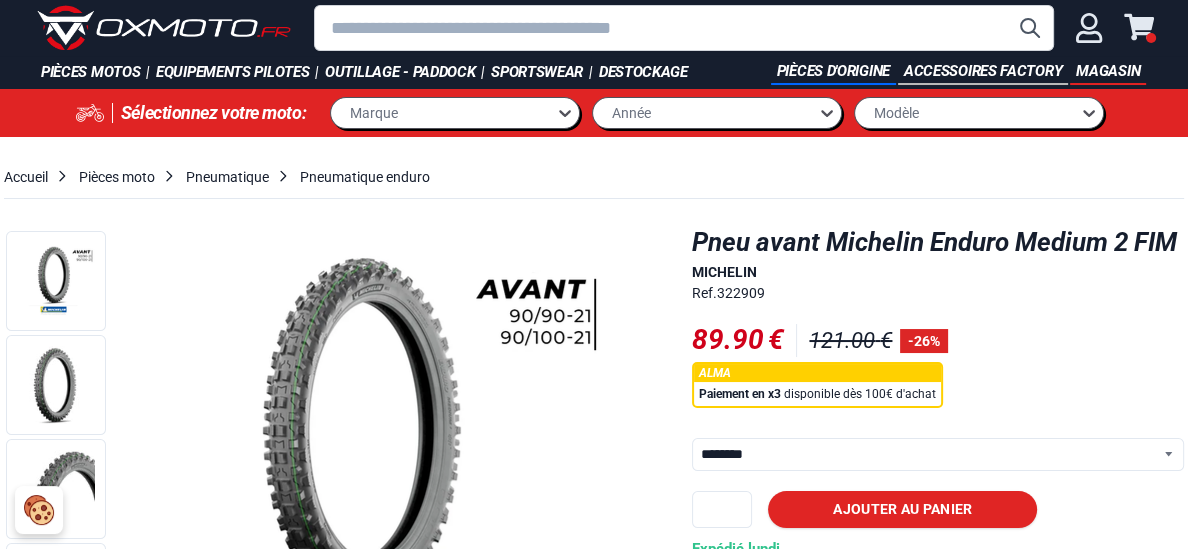 scroll, scrollTop: 0, scrollLeft: 0, axis: both 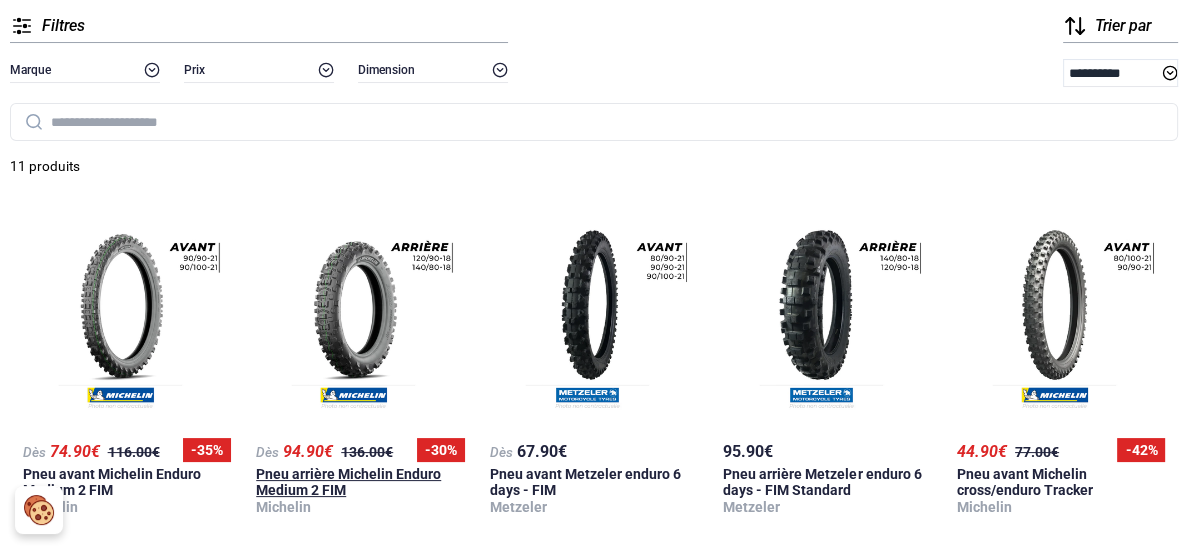 click on "Pneu arrière Michelin Enduro Medium 2 FIM" at bounding box center [348, 482] 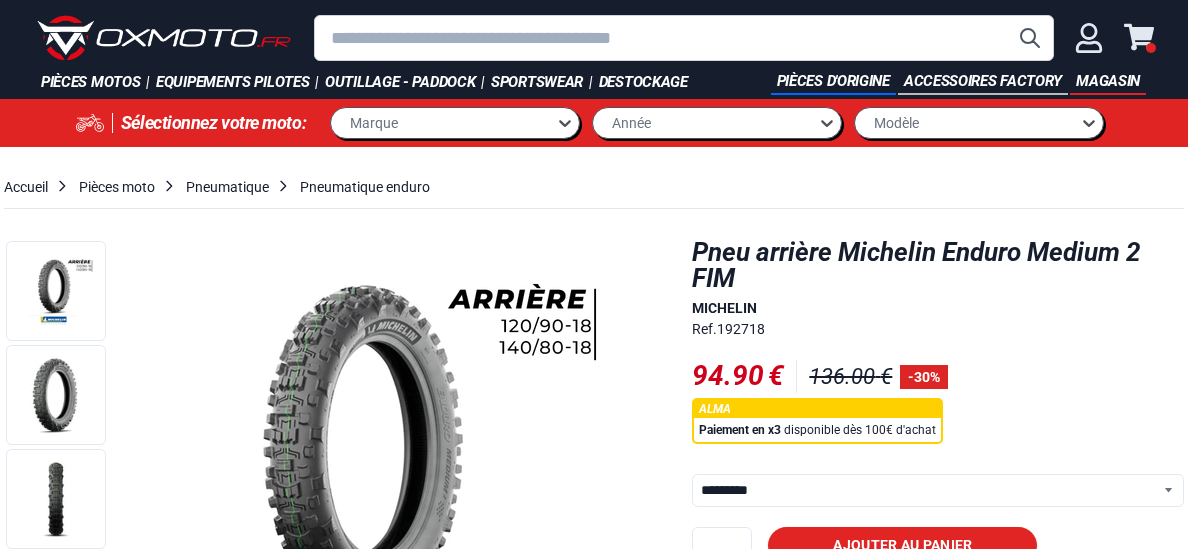 scroll, scrollTop: 0, scrollLeft: 0, axis: both 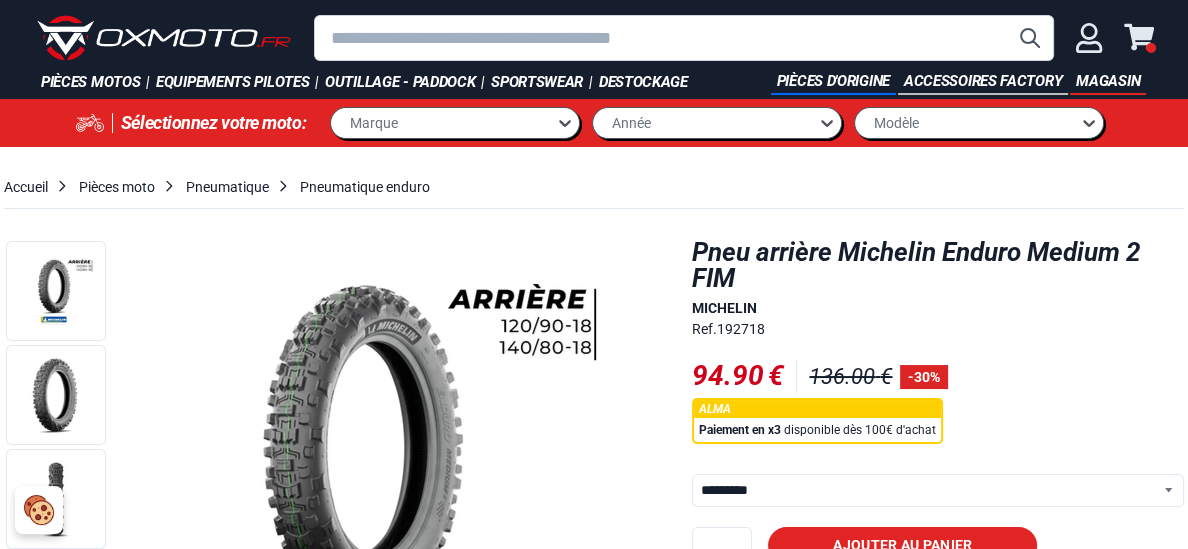 select on "**********" 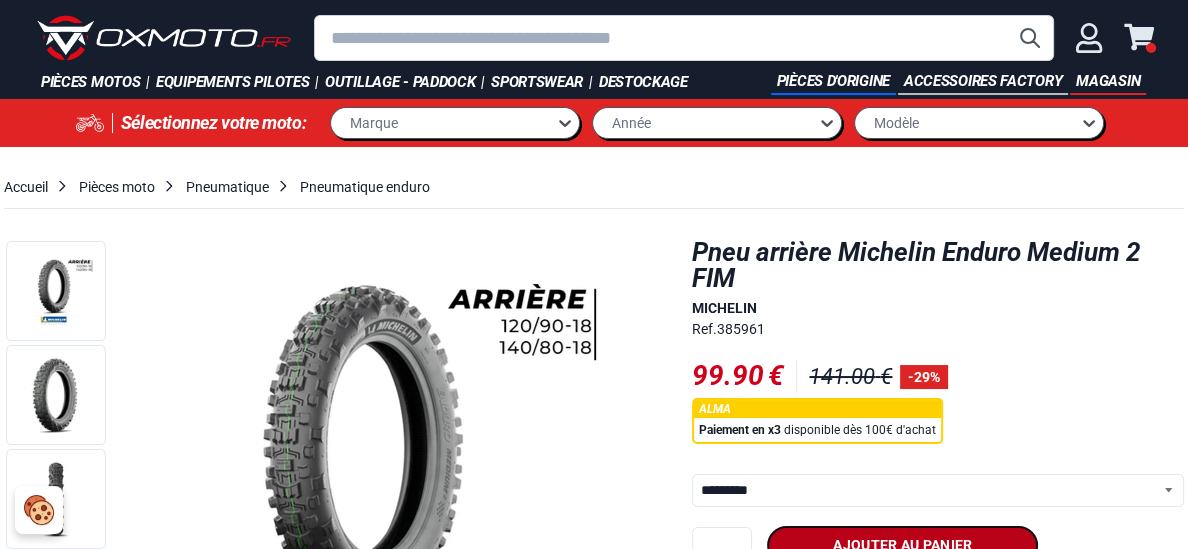 click on "Ajouter au panier" at bounding box center [902, 545] 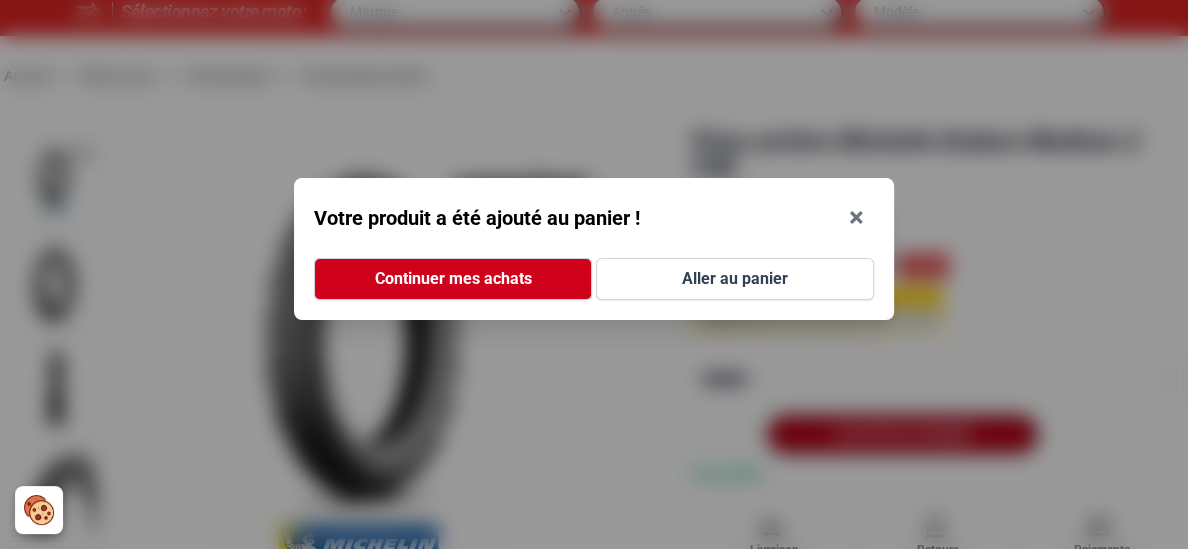 scroll, scrollTop: 150, scrollLeft: 0, axis: vertical 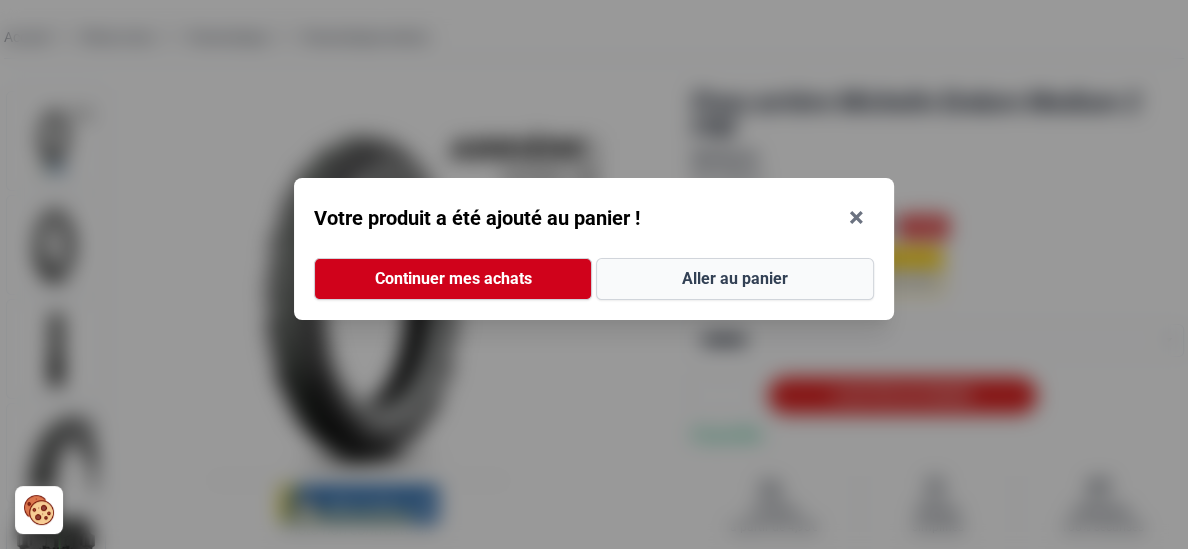 click on "Aller au panier" at bounding box center [735, 279] 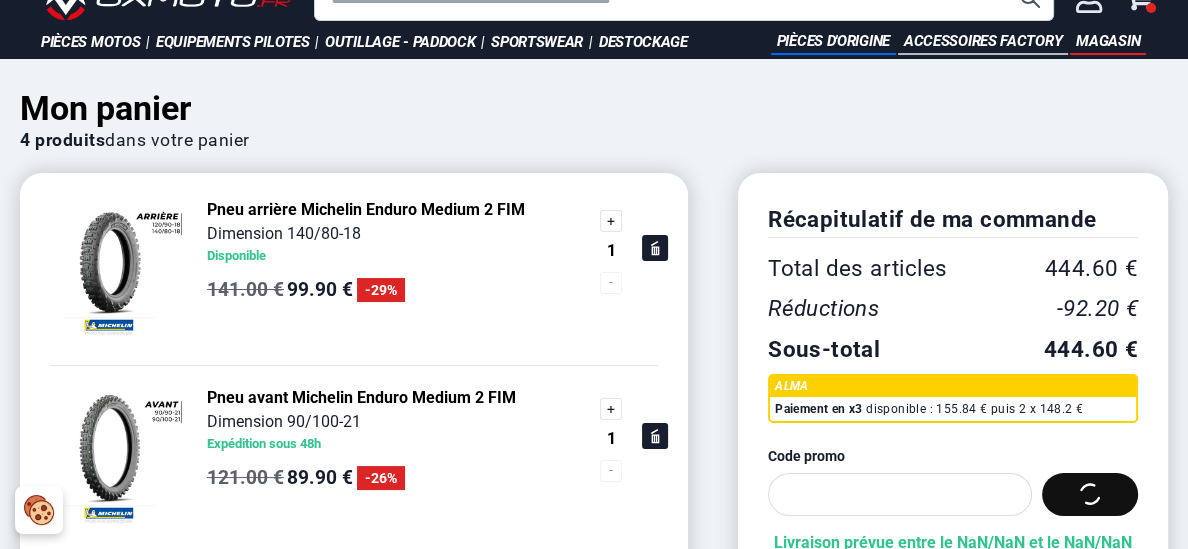 scroll, scrollTop: 38, scrollLeft: 0, axis: vertical 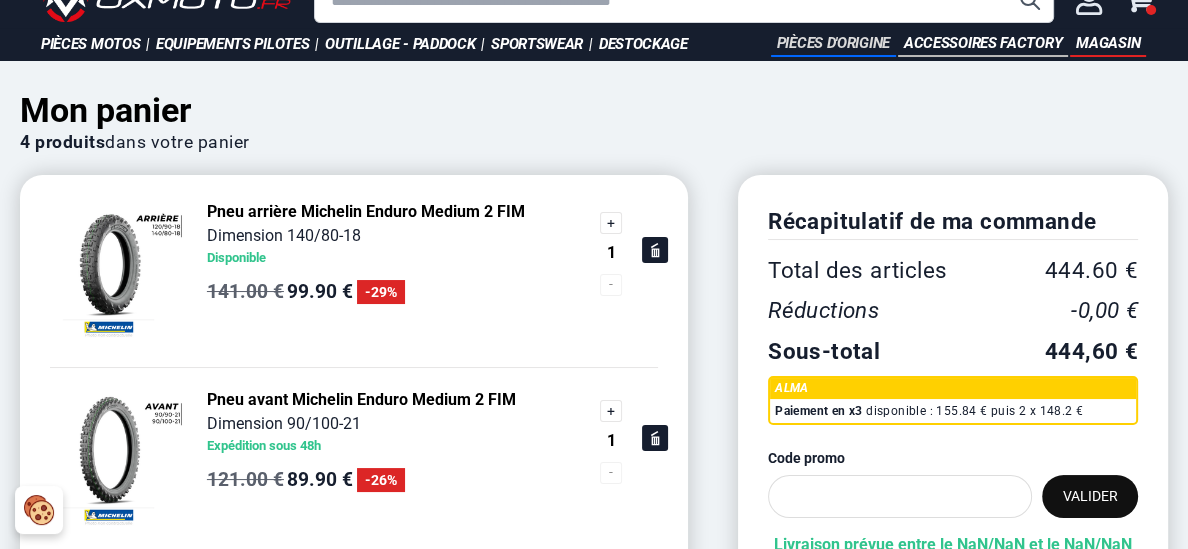 click on "Pièces d'origine" at bounding box center [833, 44] 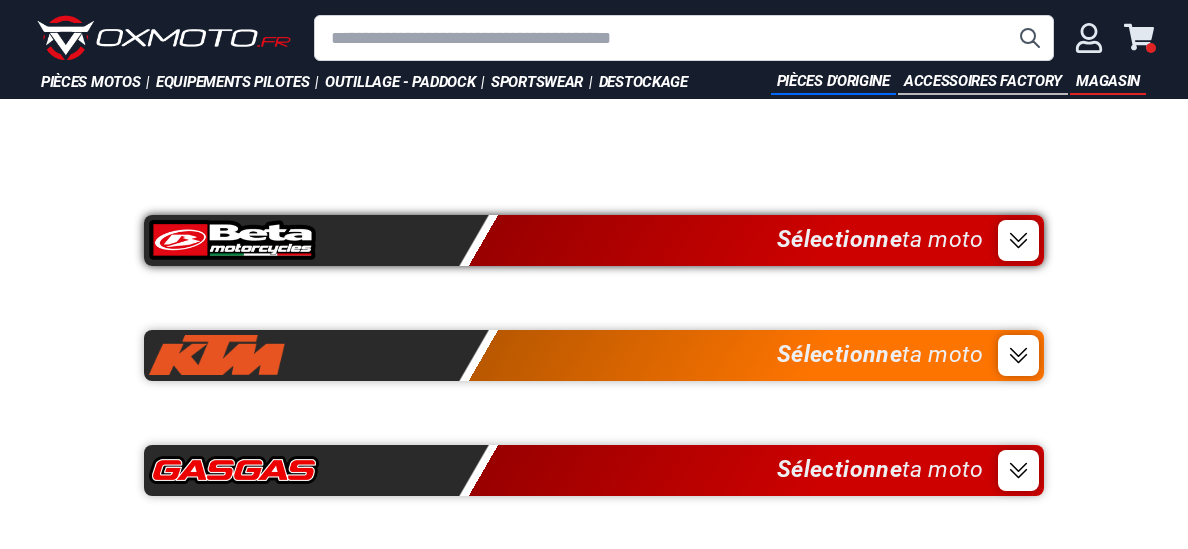 scroll, scrollTop: 0, scrollLeft: 0, axis: both 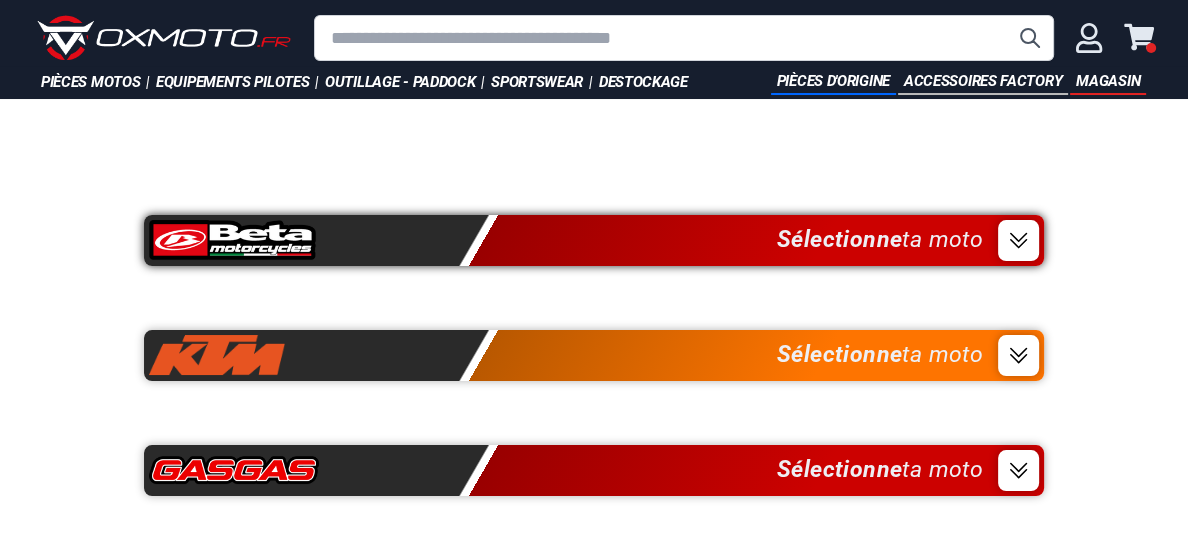 click 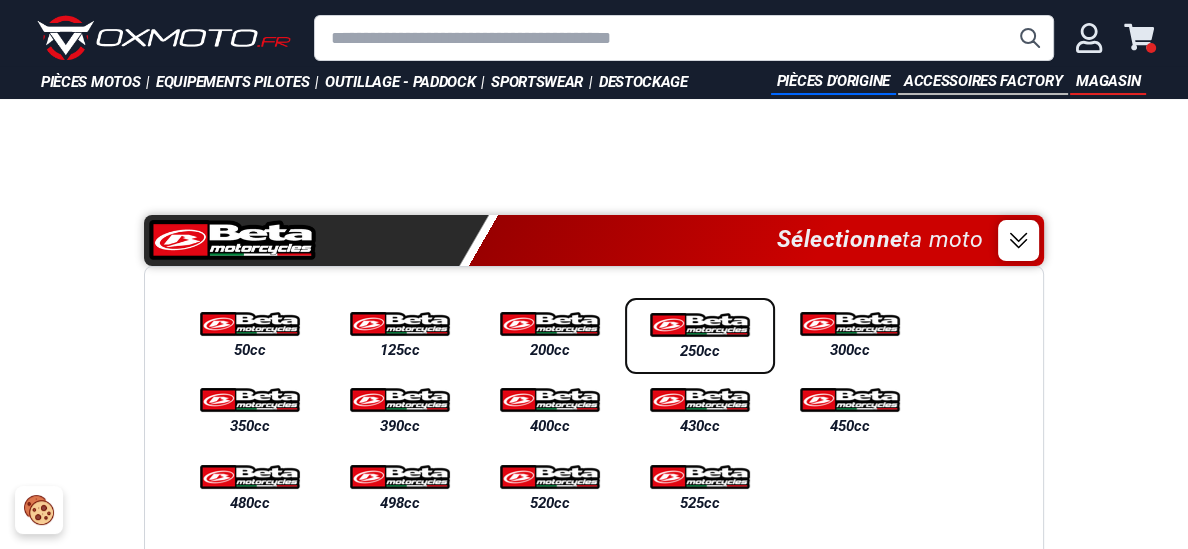 click at bounding box center (700, 325) 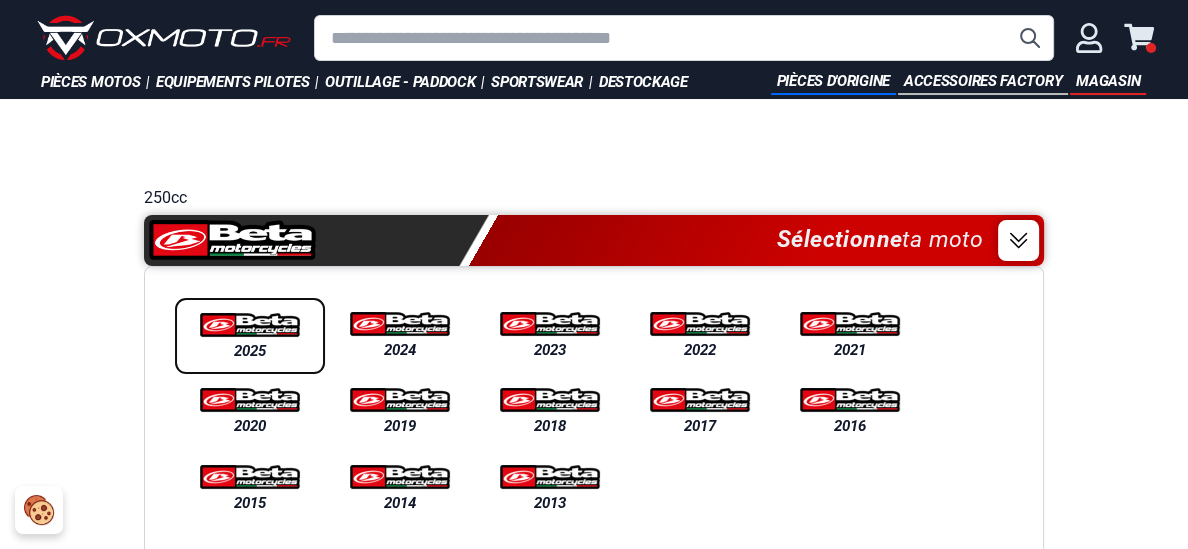 click at bounding box center [250, 325] 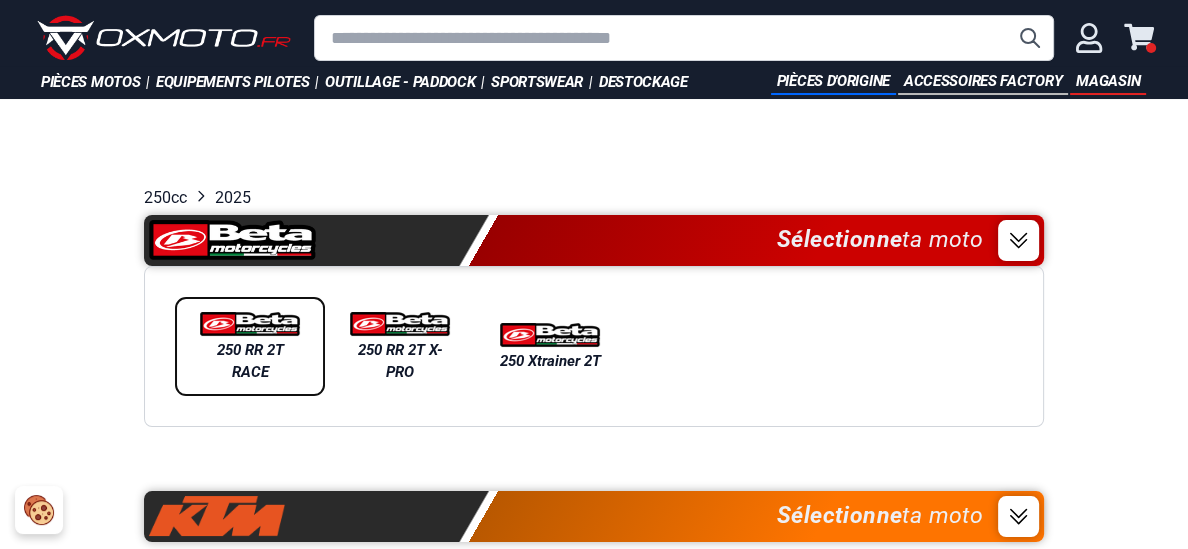 click at bounding box center [250, 324] 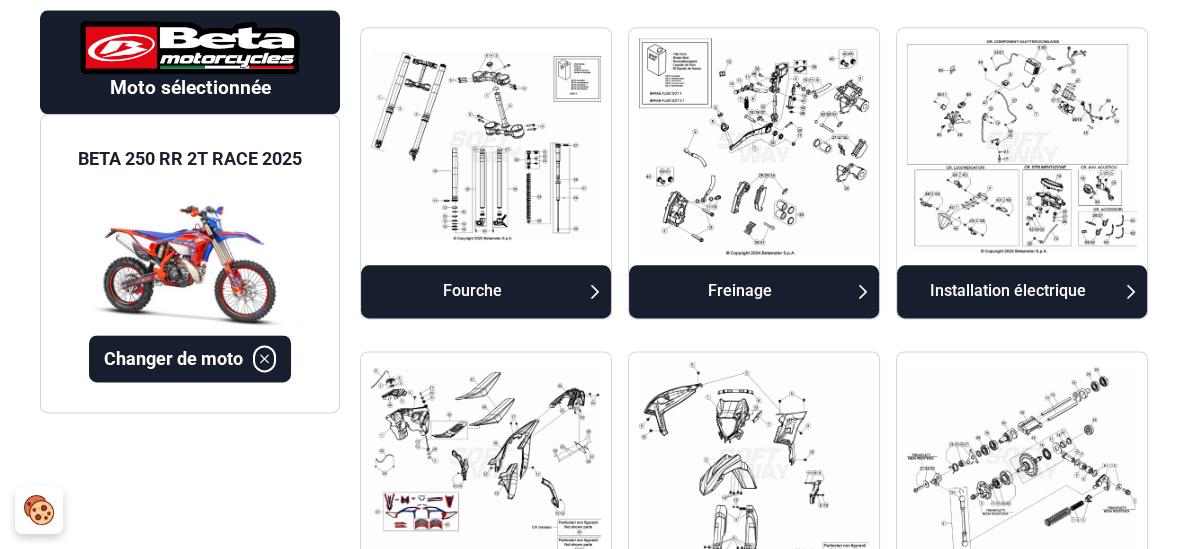 scroll, scrollTop: 2277, scrollLeft: 0, axis: vertical 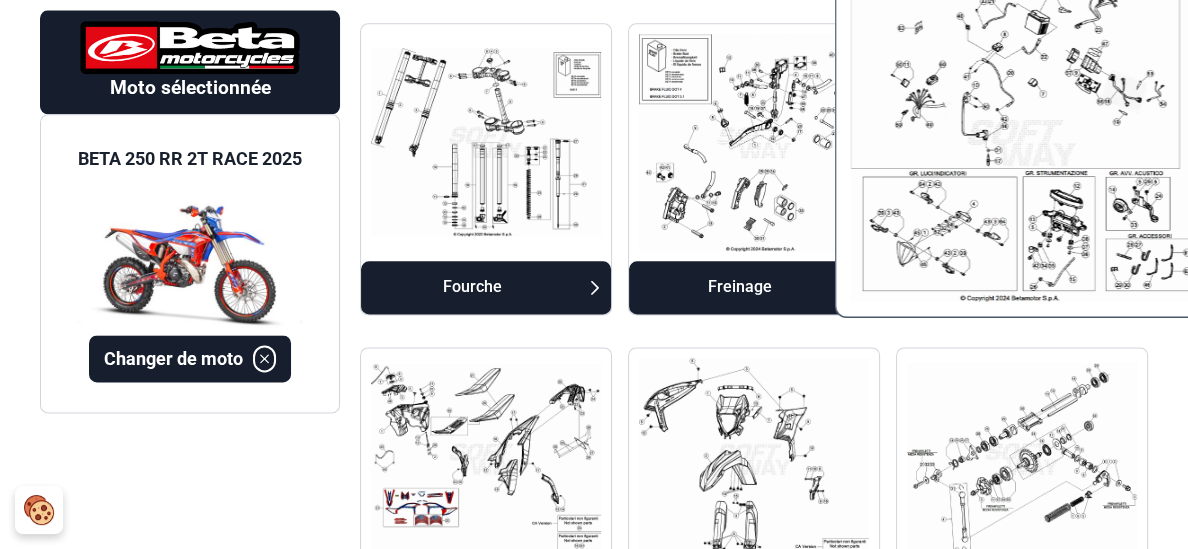click at bounding box center [1022, 142] 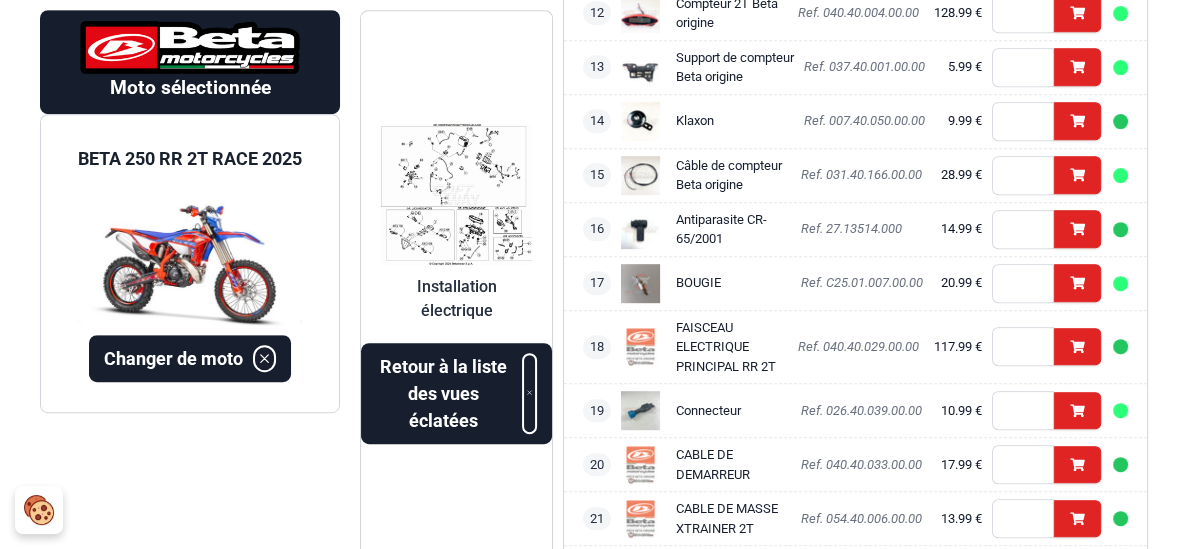 scroll, scrollTop: 861, scrollLeft: 0, axis: vertical 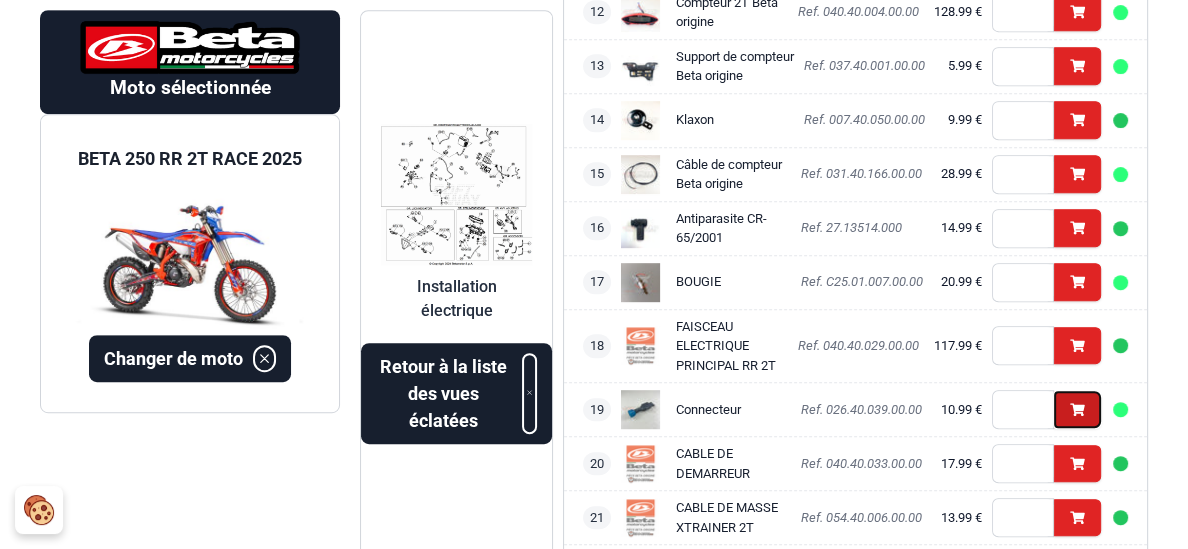 click on "Ajouter" at bounding box center (1077, 409) 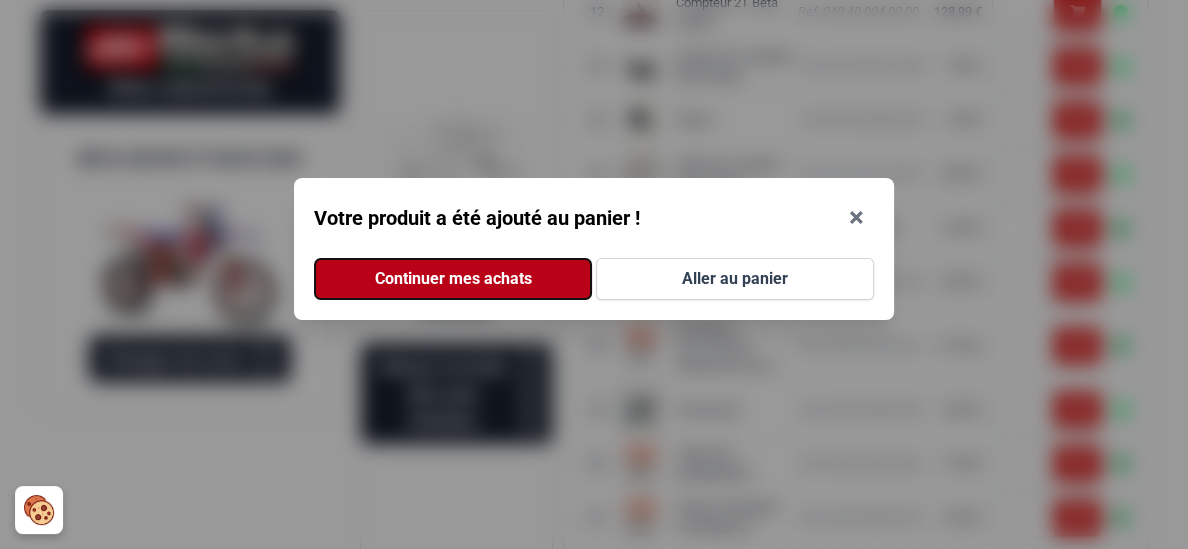 click on "Continuer mes achats" at bounding box center (453, 279) 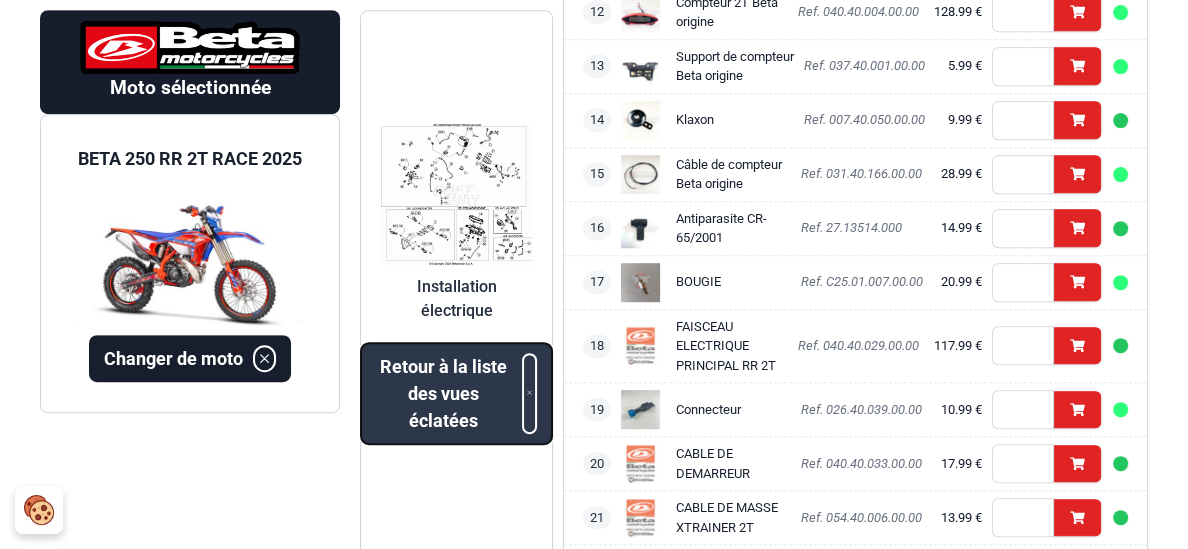 click on "Retour à la liste des vues éclatées" at bounding box center [444, 393] 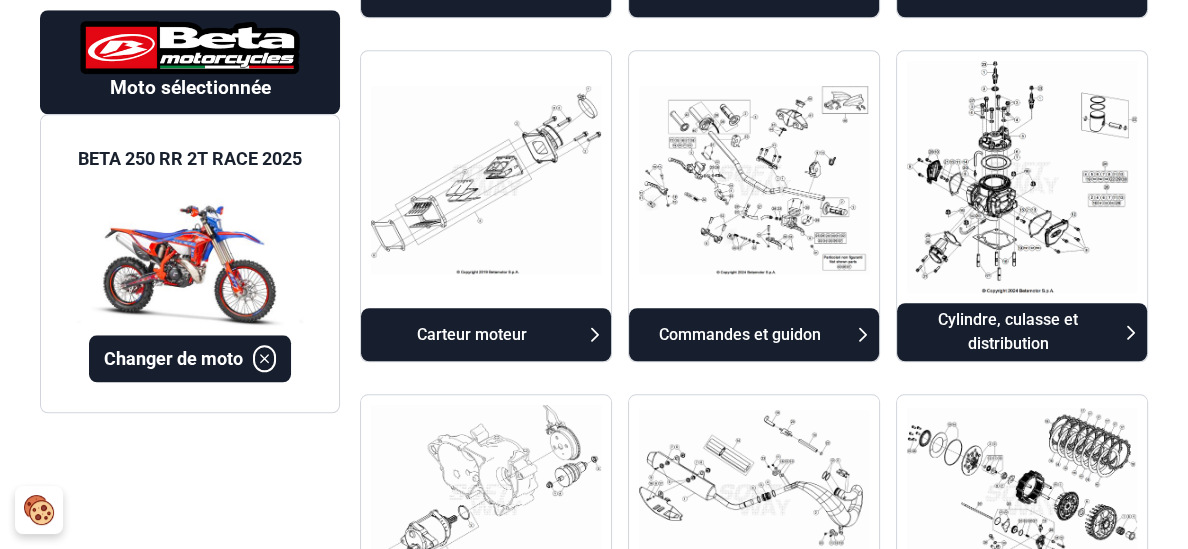 scroll, scrollTop: 1609, scrollLeft: 0, axis: vertical 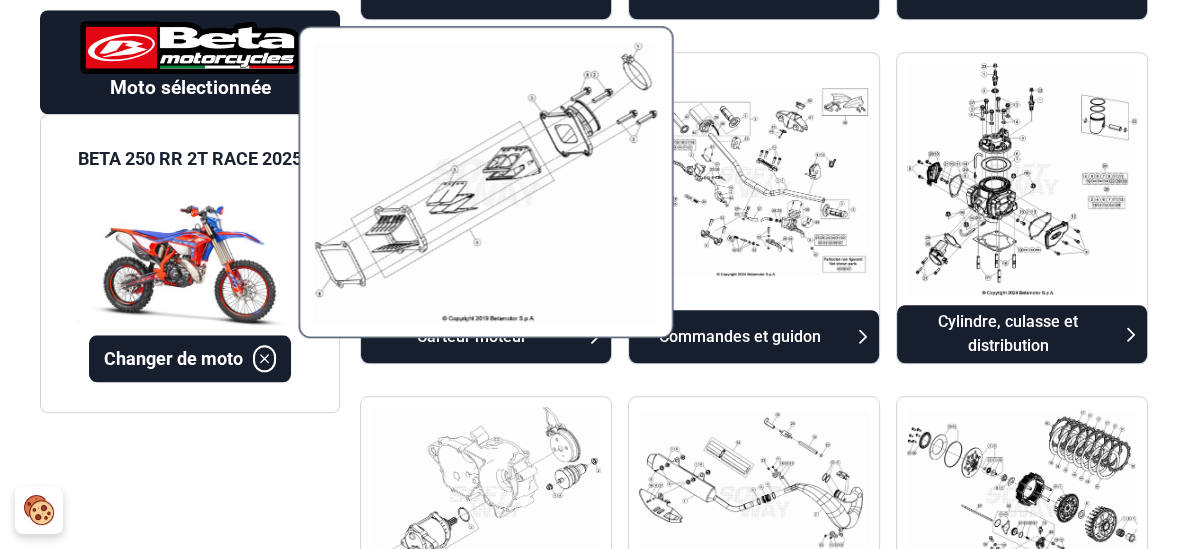 click at bounding box center (486, 182) 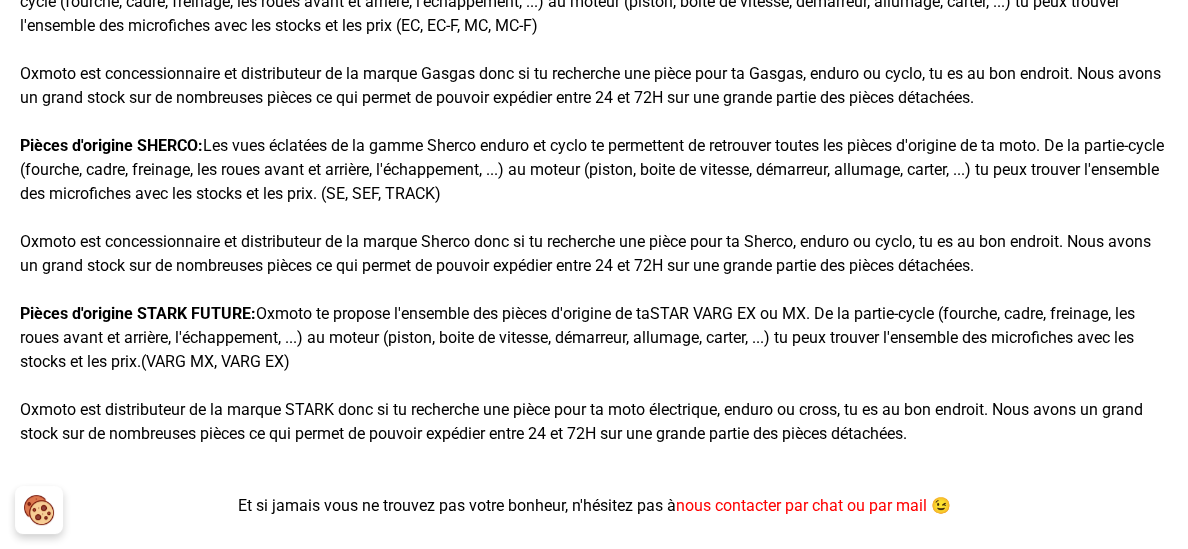 scroll, scrollTop: 165, scrollLeft: 0, axis: vertical 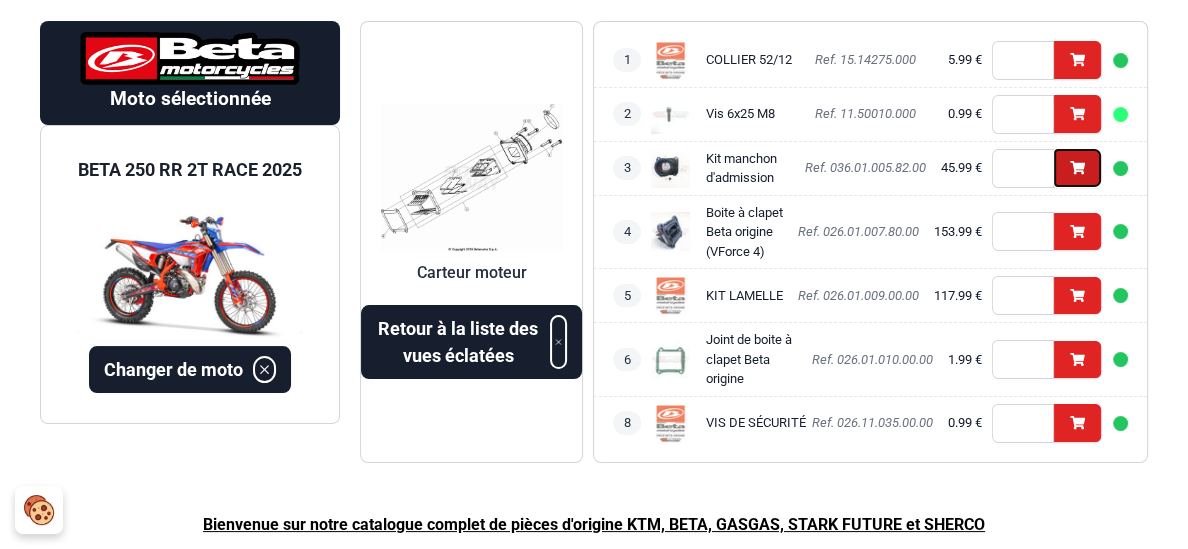 click 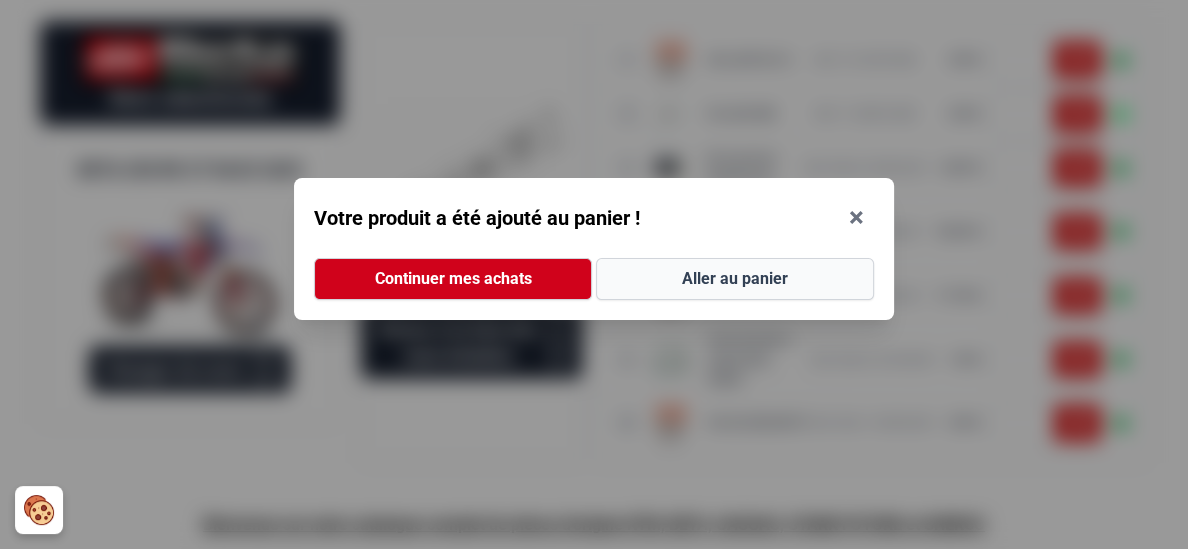 click on "Aller au panier" at bounding box center [735, 279] 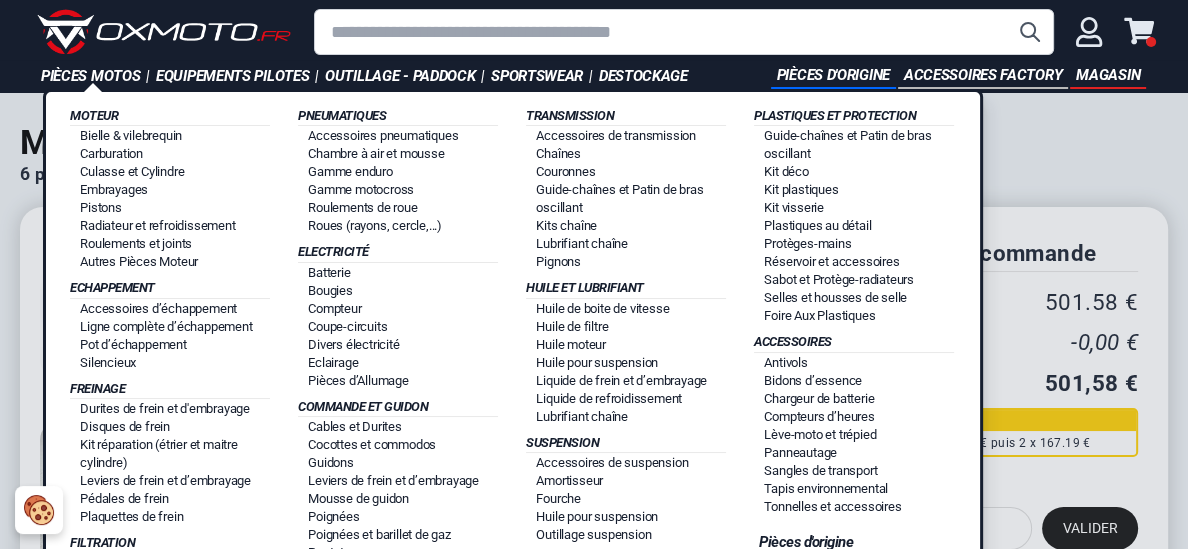 scroll, scrollTop: 4, scrollLeft: 0, axis: vertical 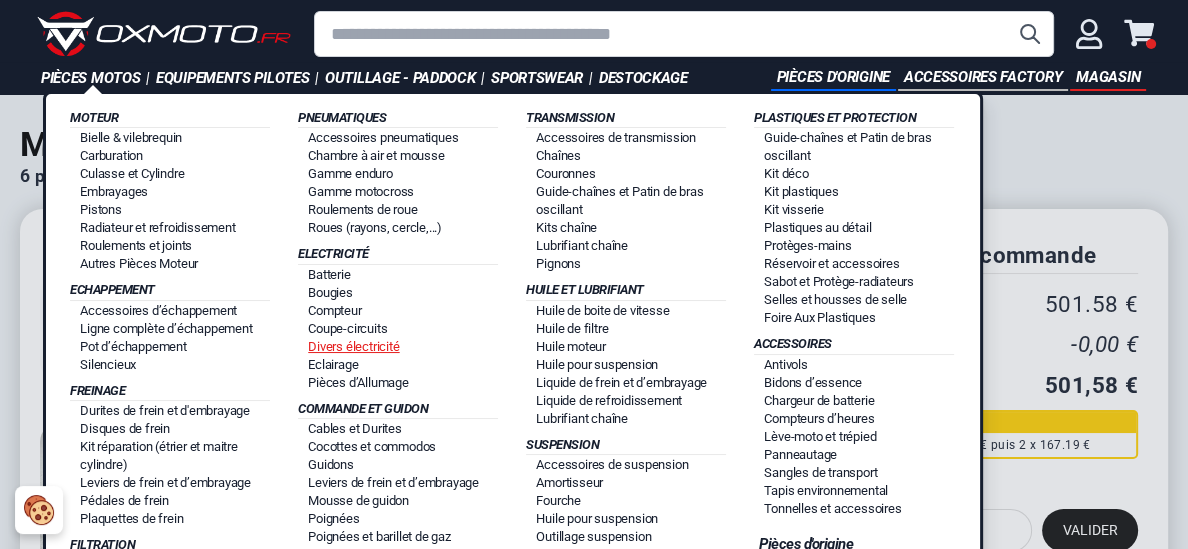 click on "Divers électricité" at bounding box center (353, 346) 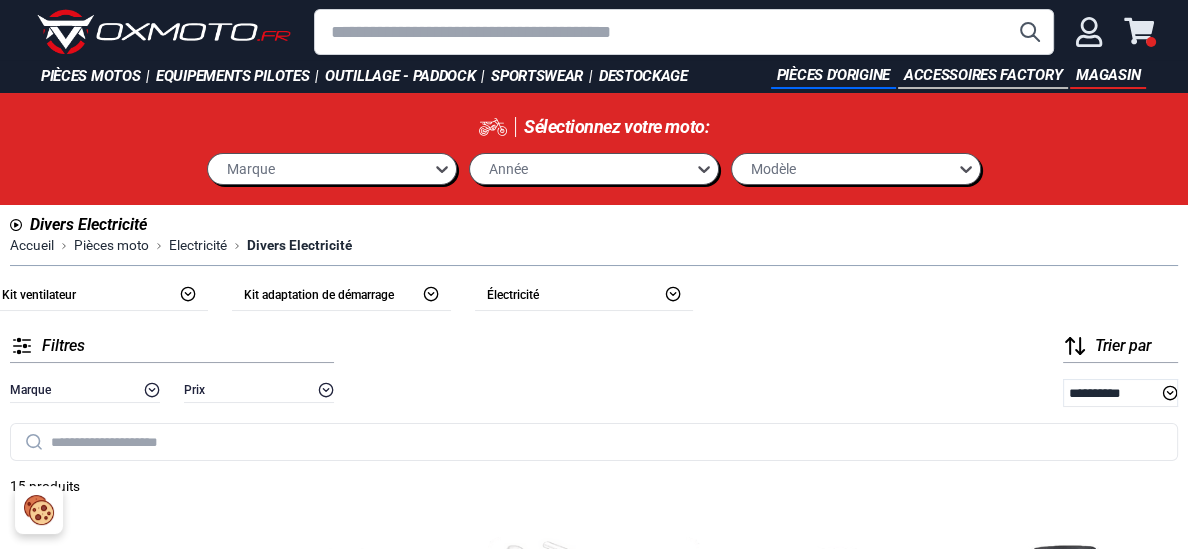 scroll, scrollTop: 0, scrollLeft: 0, axis: both 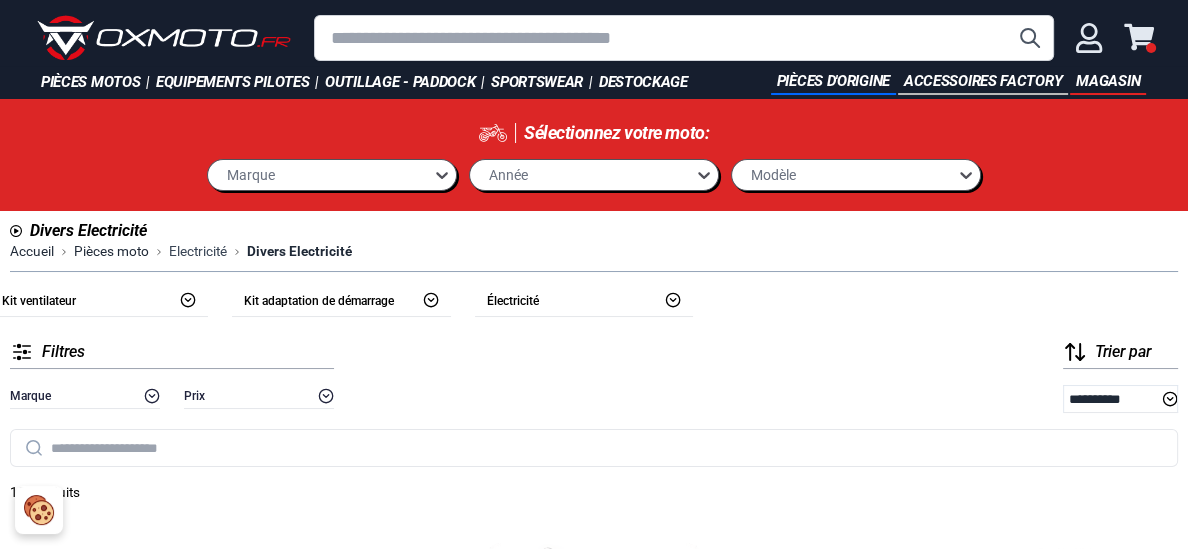 click on "Electricité" at bounding box center [198, 251] 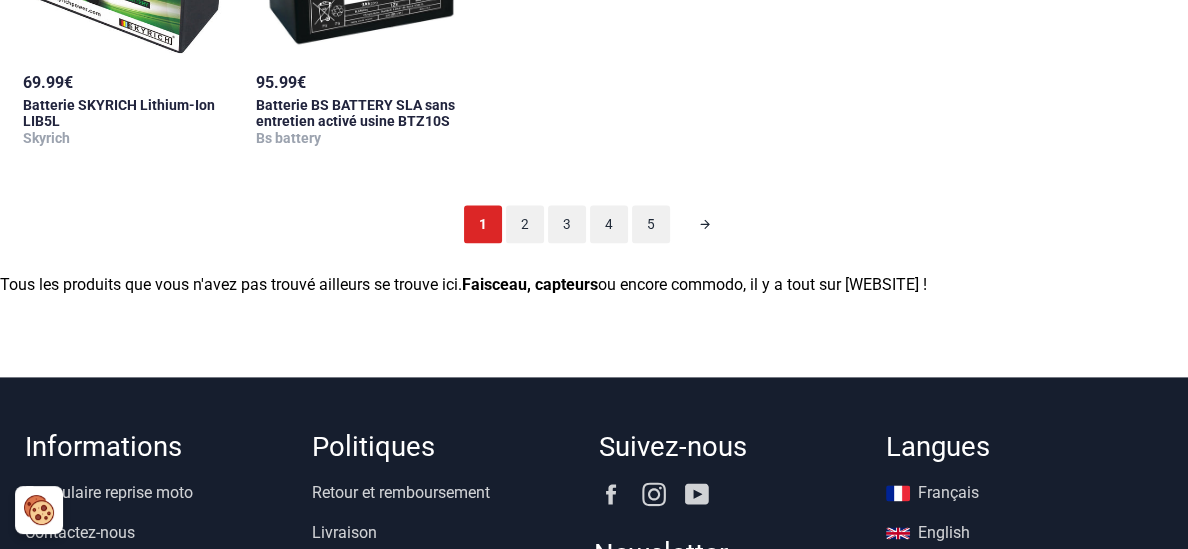 scroll, scrollTop: 2427, scrollLeft: 0, axis: vertical 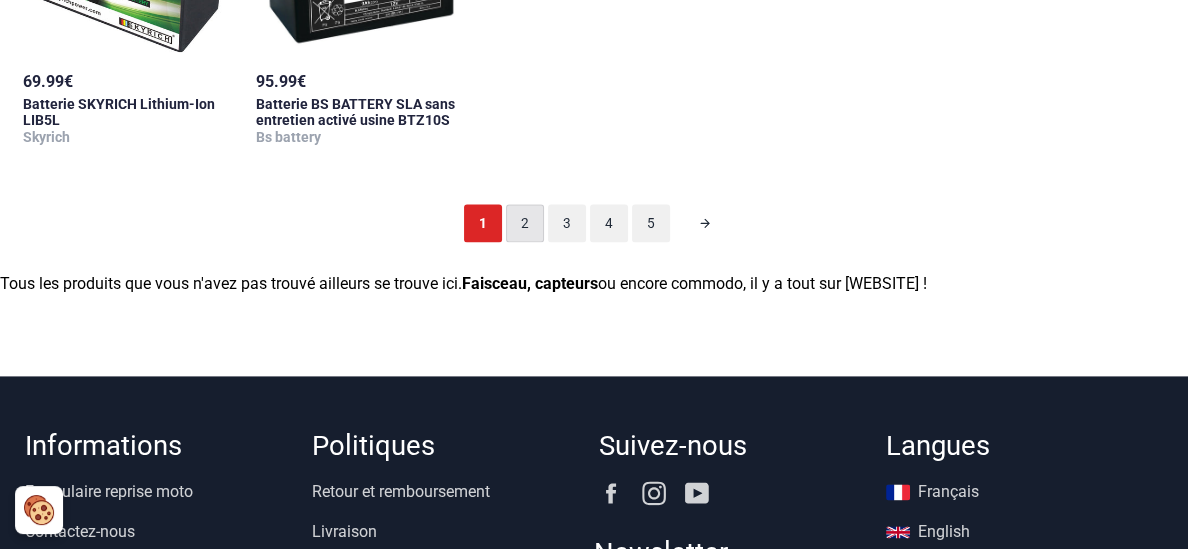click on "2" at bounding box center [525, 223] 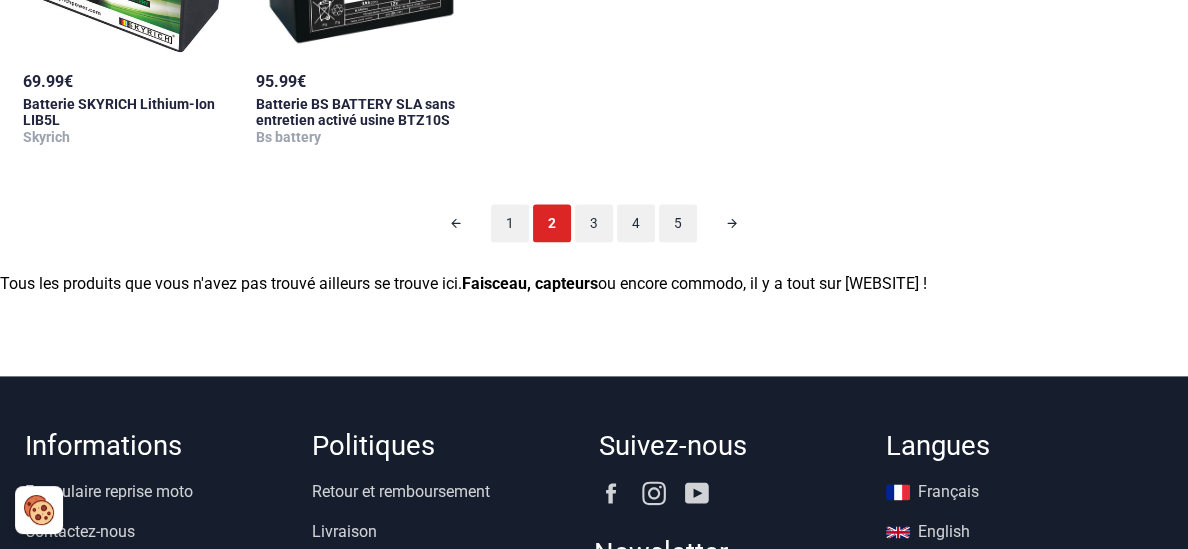 click on "Batterie acide à préparer" at bounding box center [551, -2127] 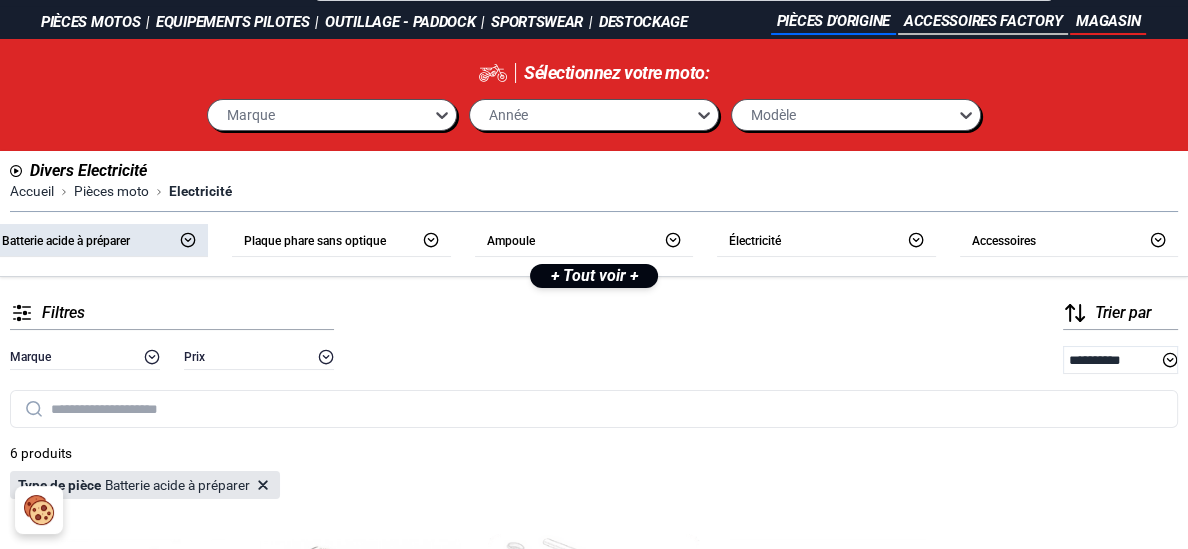scroll, scrollTop: 0, scrollLeft: 0, axis: both 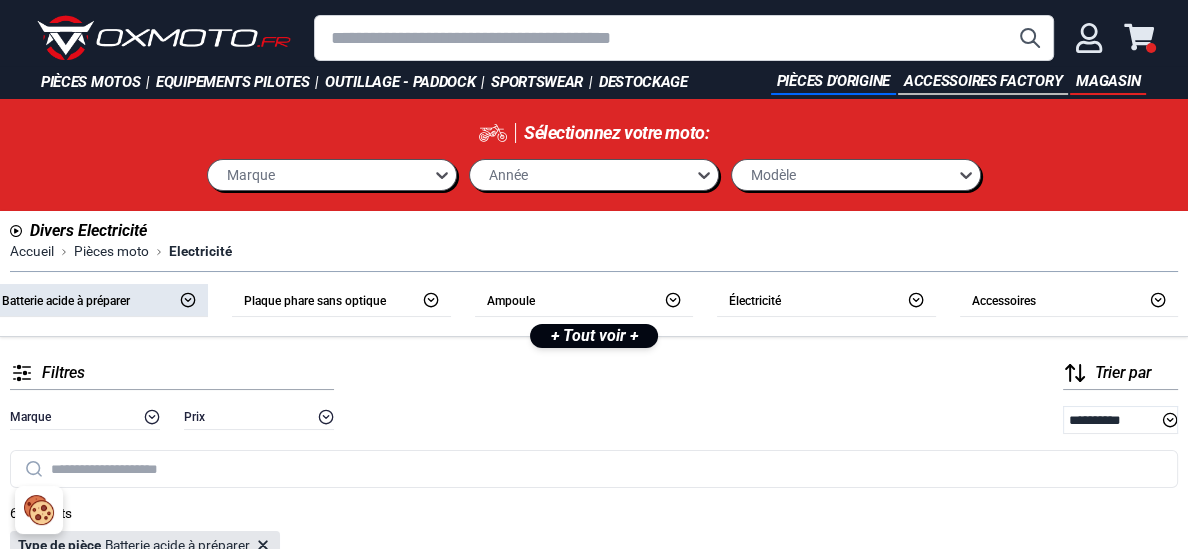 click on "Divers Electricité" at bounding box center [594, 231] 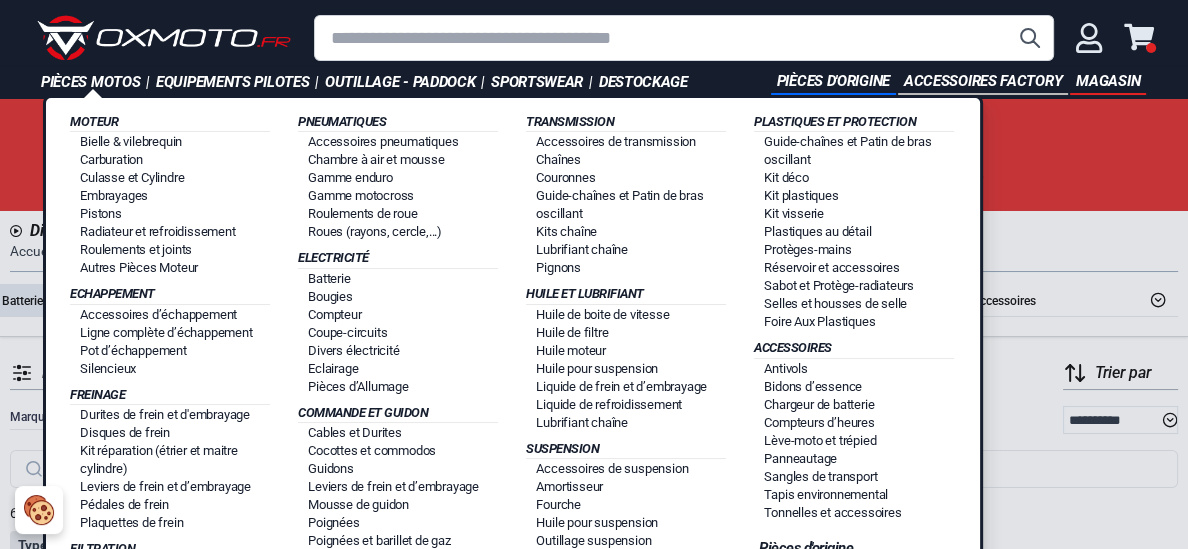 click on "Electricité" at bounding box center [398, 258] 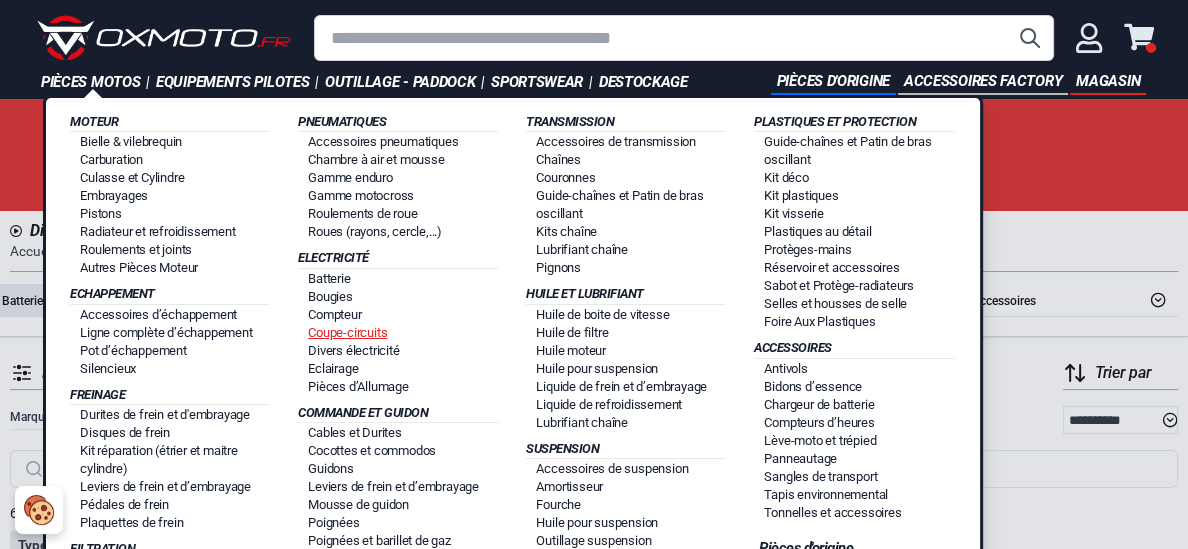 click on "Coupe-circuits" at bounding box center (347, 332) 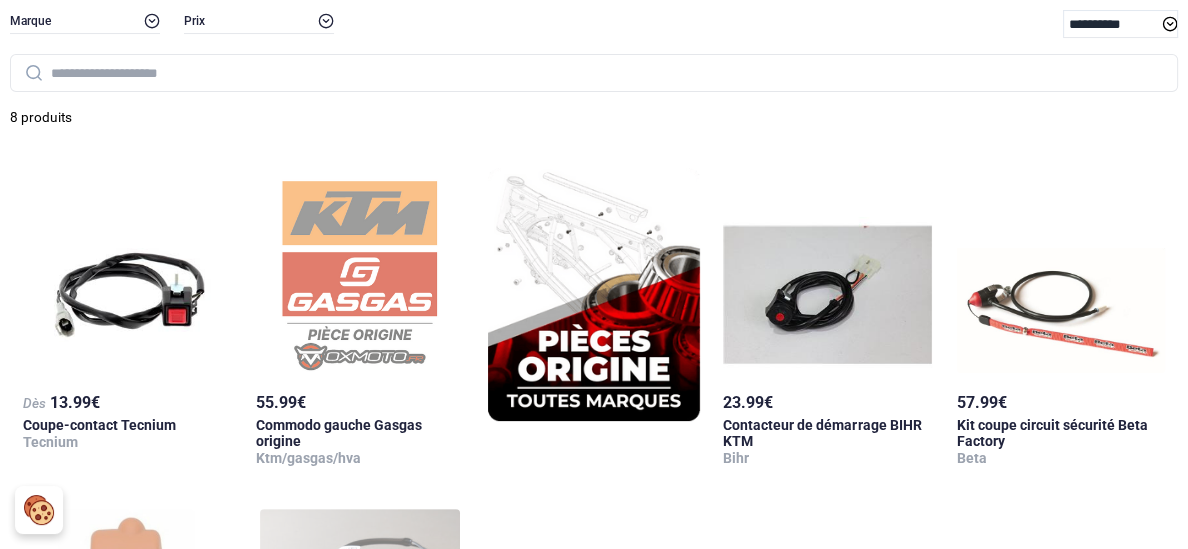 scroll, scrollTop: 342, scrollLeft: 0, axis: vertical 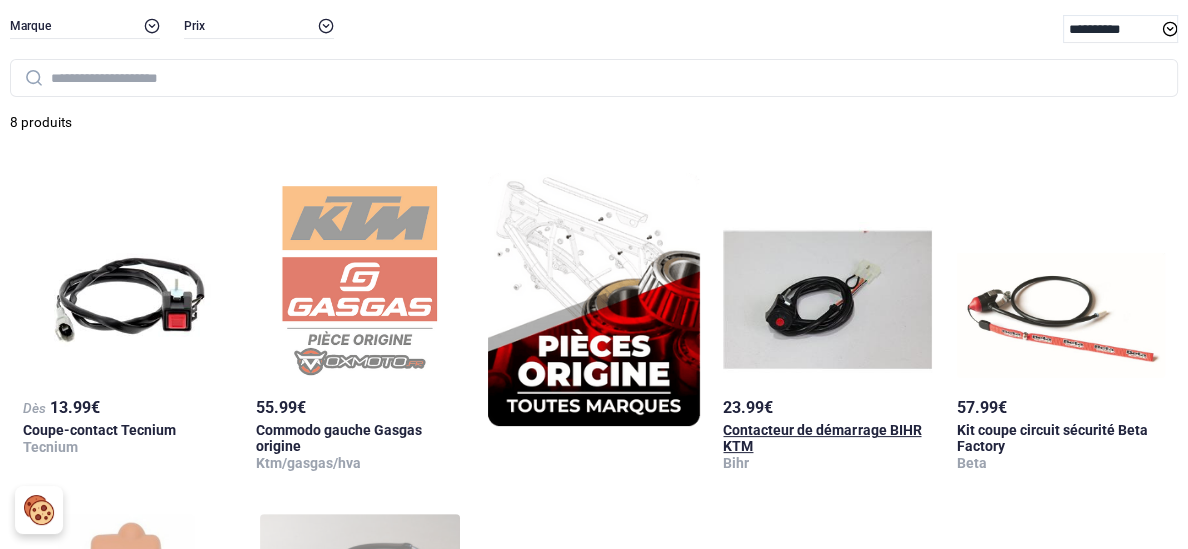click at bounding box center [827, 278] 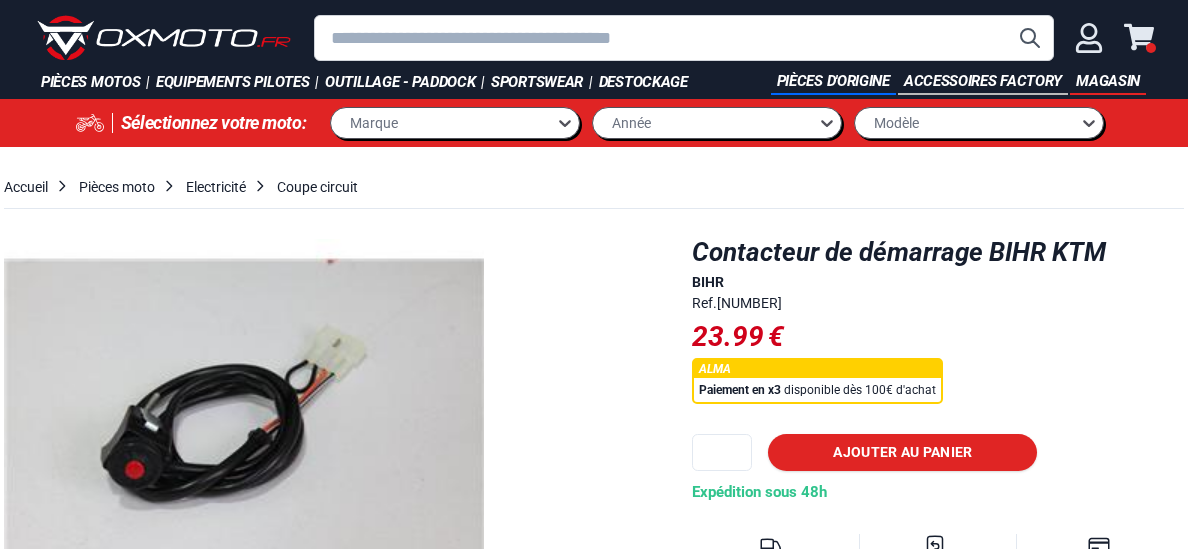 scroll, scrollTop: 0, scrollLeft: 0, axis: both 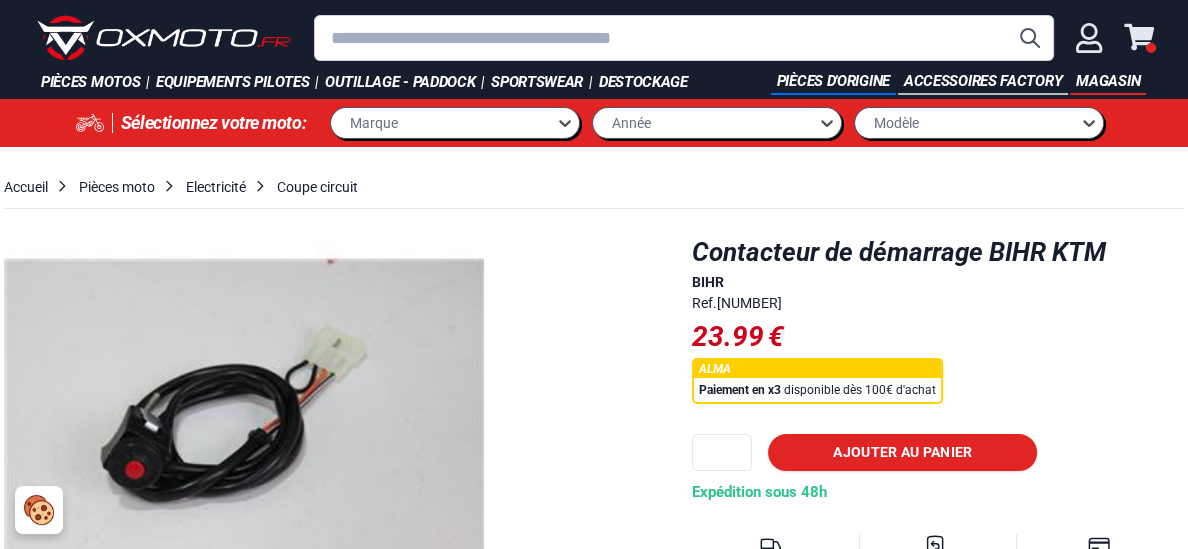 type on "*" 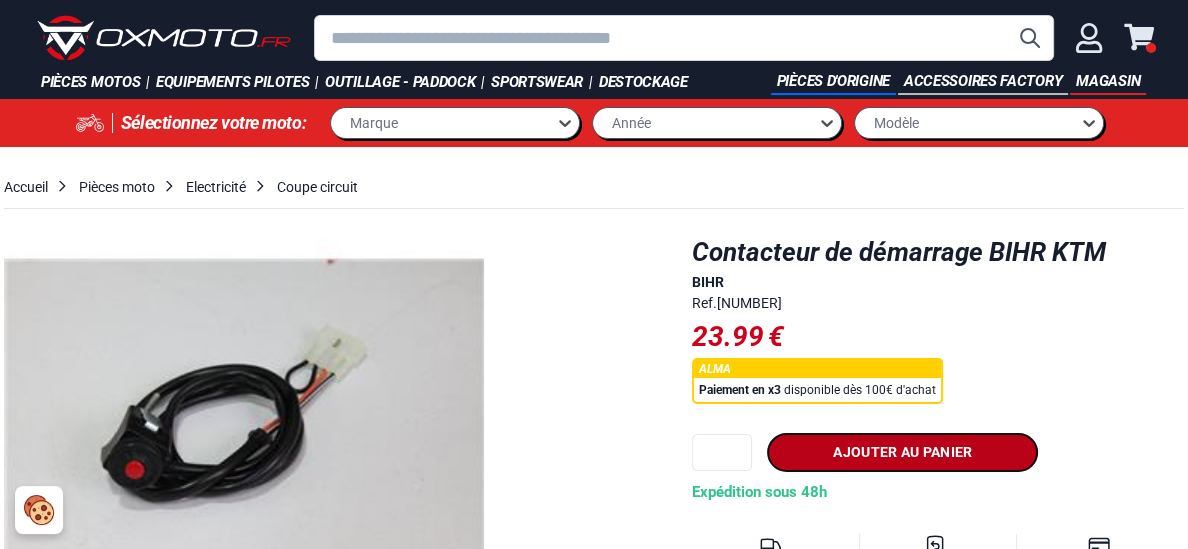 click on "Ajouter au panier" at bounding box center [902, 452] 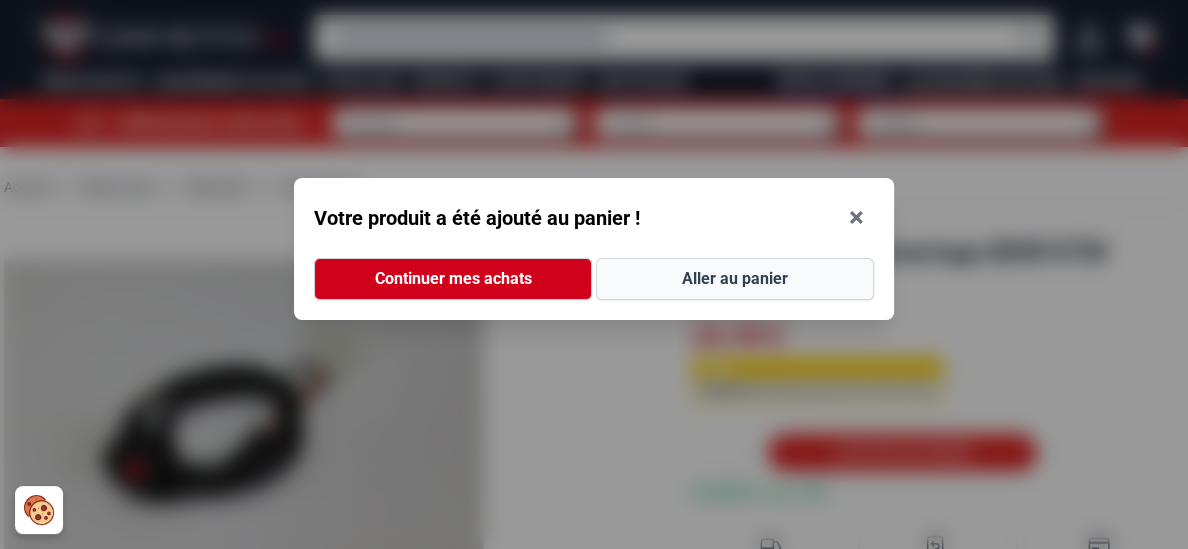 click on "Aller au panier" at bounding box center (735, 279) 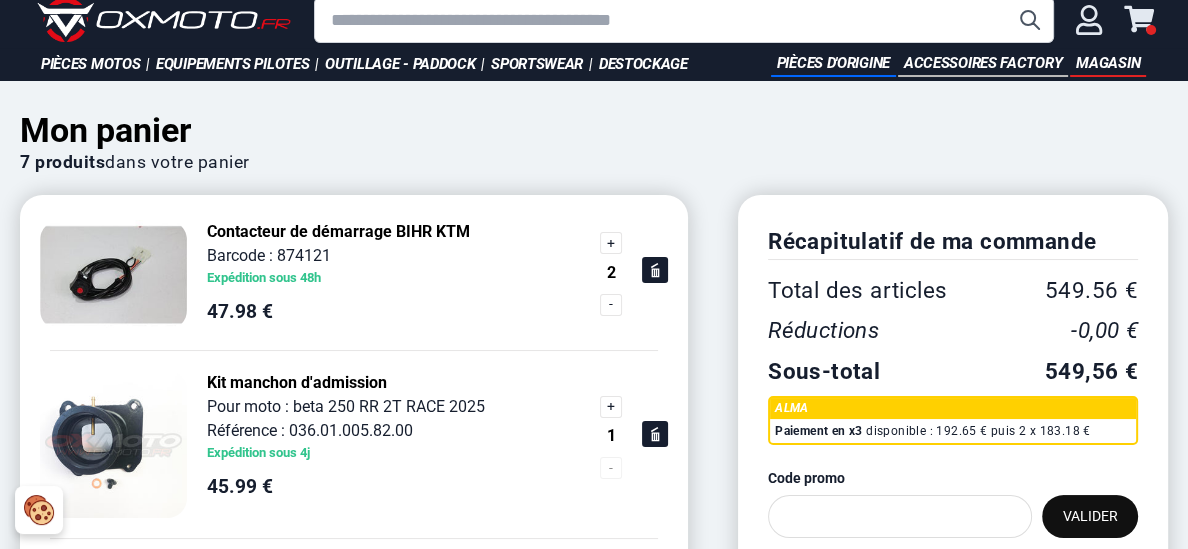 scroll, scrollTop: 0, scrollLeft: 0, axis: both 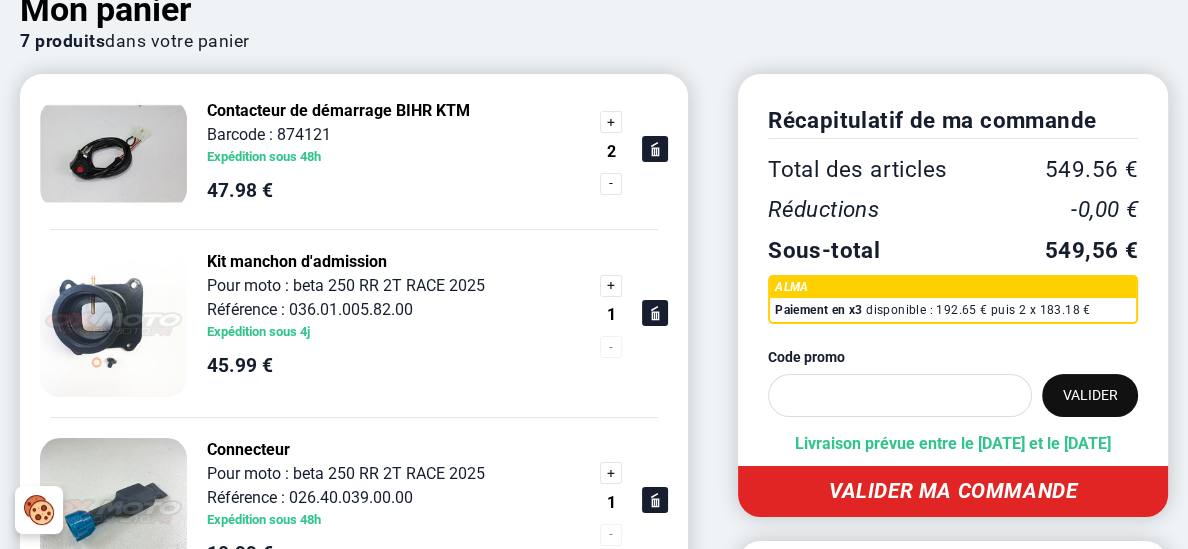 click on "Mon panier
7 produits
dans votre panier
Contacteur de démarrage BIHR KTM
Barcode : [NUMBER]
Expédition sous 48h
47.98 € Quantity 2 45.99 €" at bounding box center (594, 719) 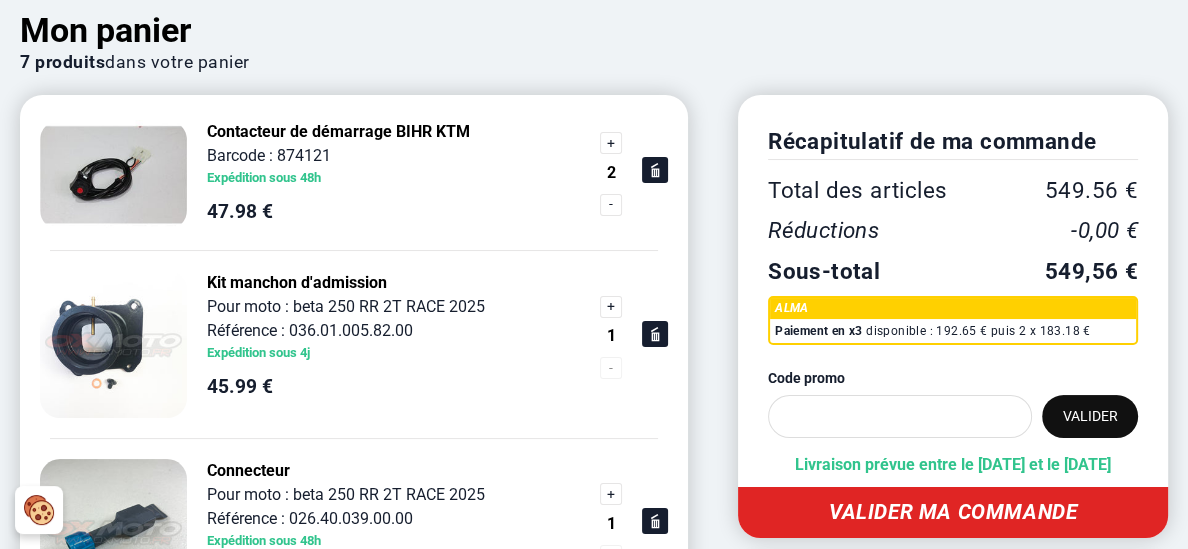 scroll, scrollTop: 0, scrollLeft: 0, axis: both 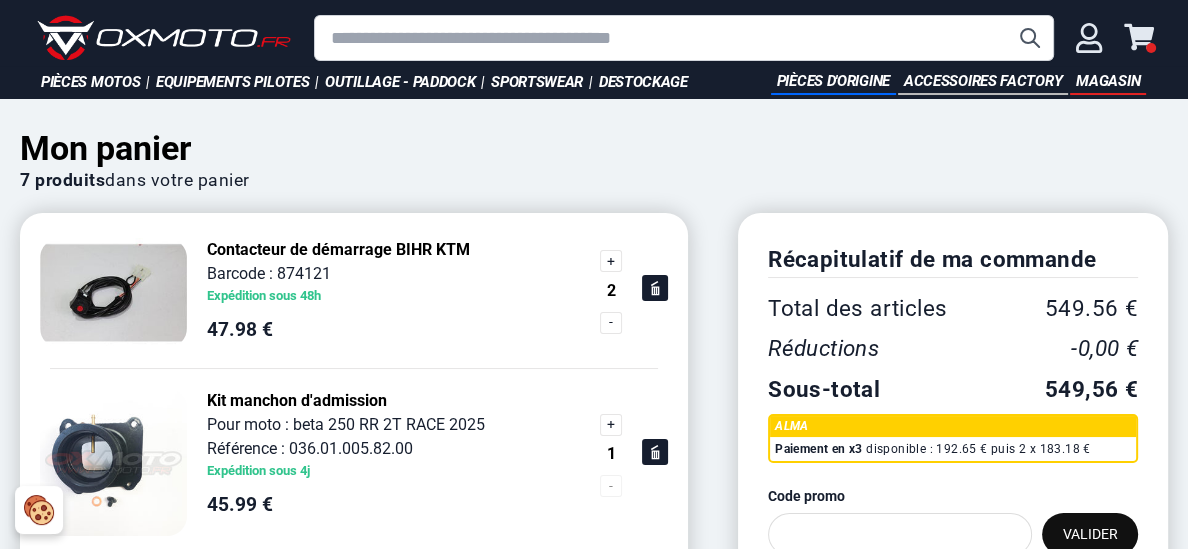 click on "Pièces motos
|" at bounding box center [98, 82] 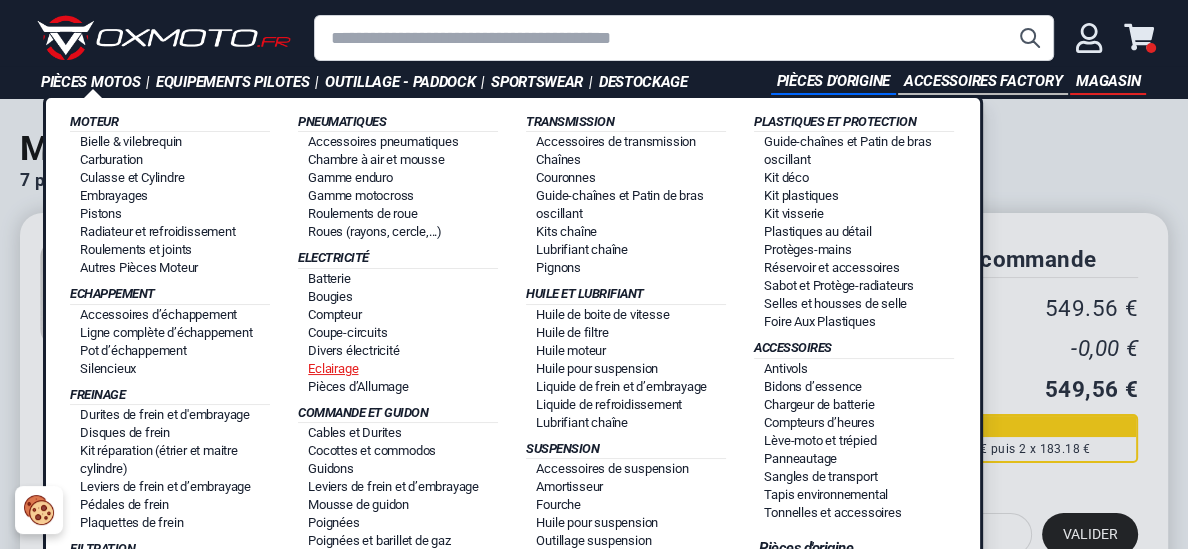 click on "Eclairage" at bounding box center [333, 368] 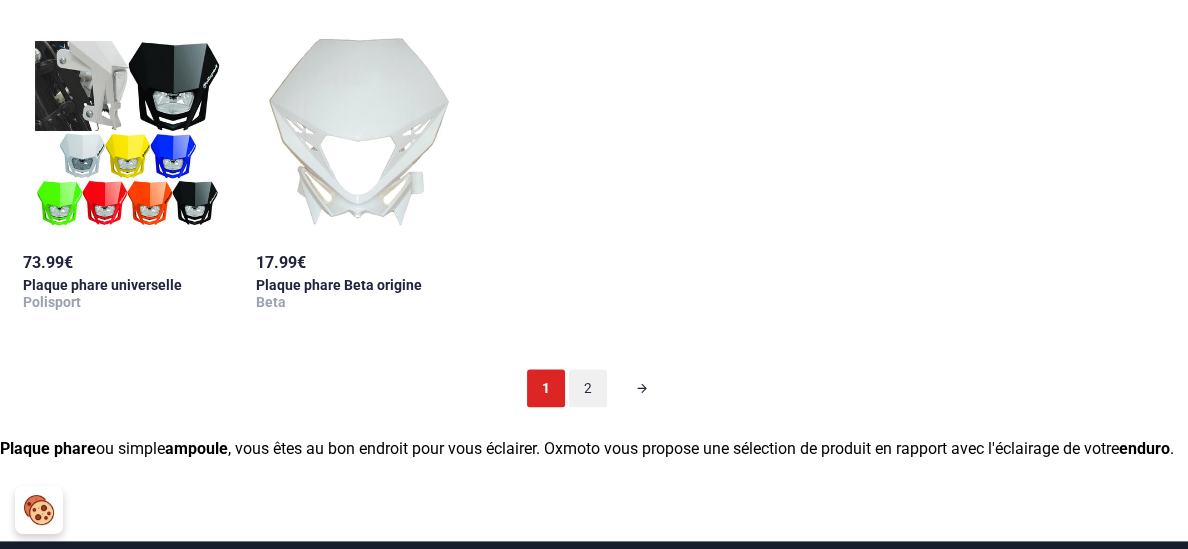 scroll, scrollTop: 2247, scrollLeft: 0, axis: vertical 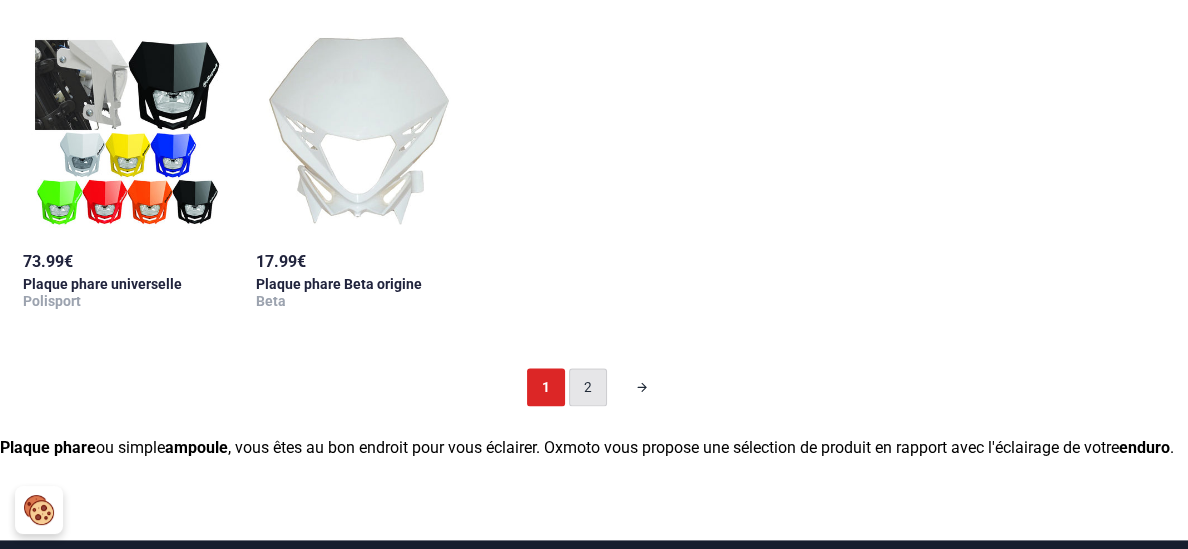 click on "2" at bounding box center [588, 387] 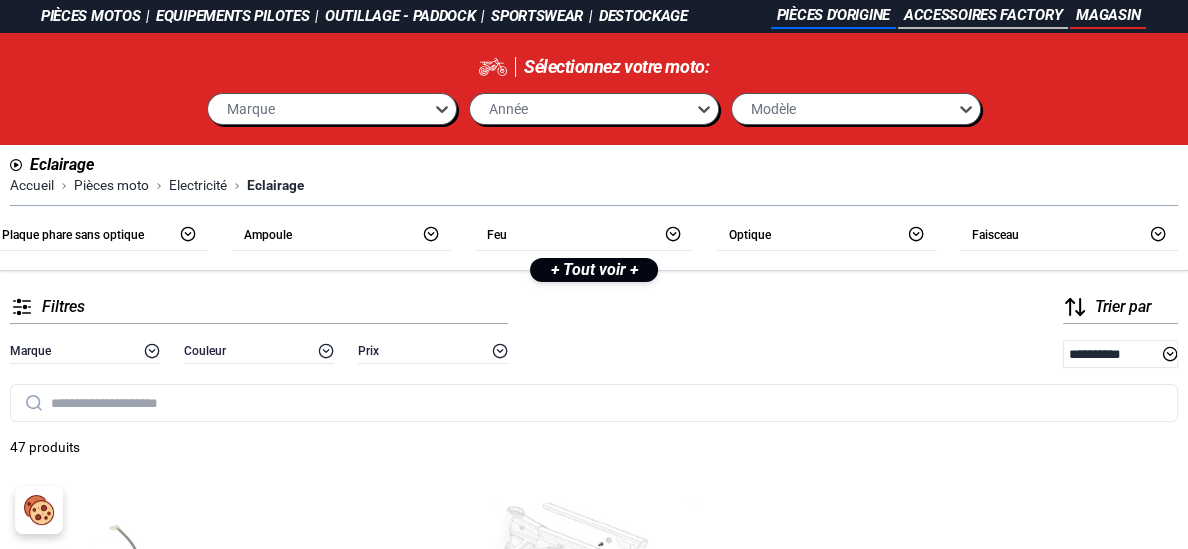 scroll, scrollTop: 0, scrollLeft: 0, axis: both 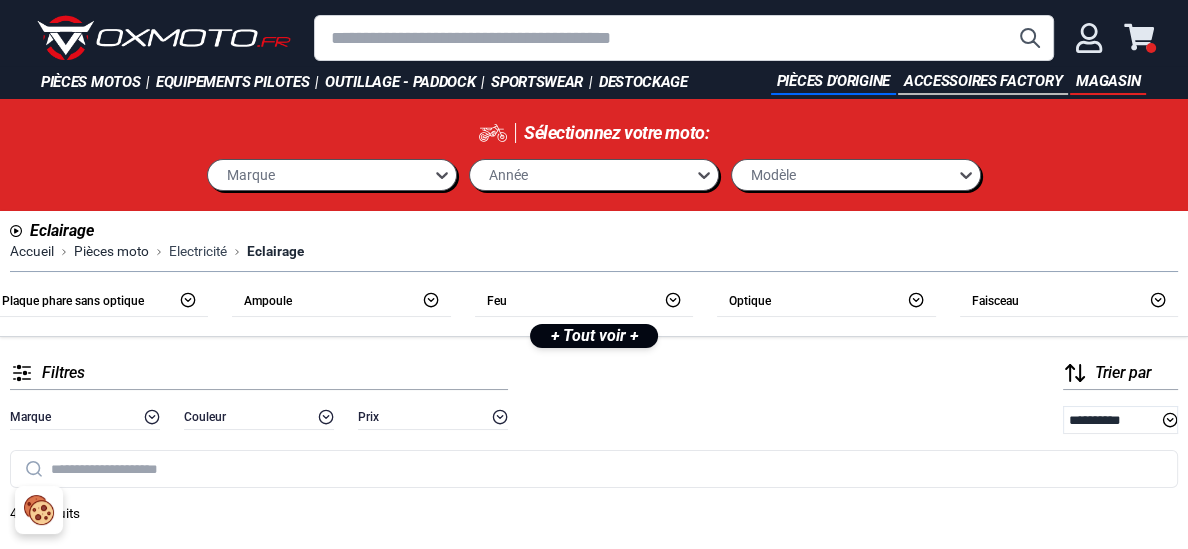 click on "Electricité" at bounding box center (198, 251) 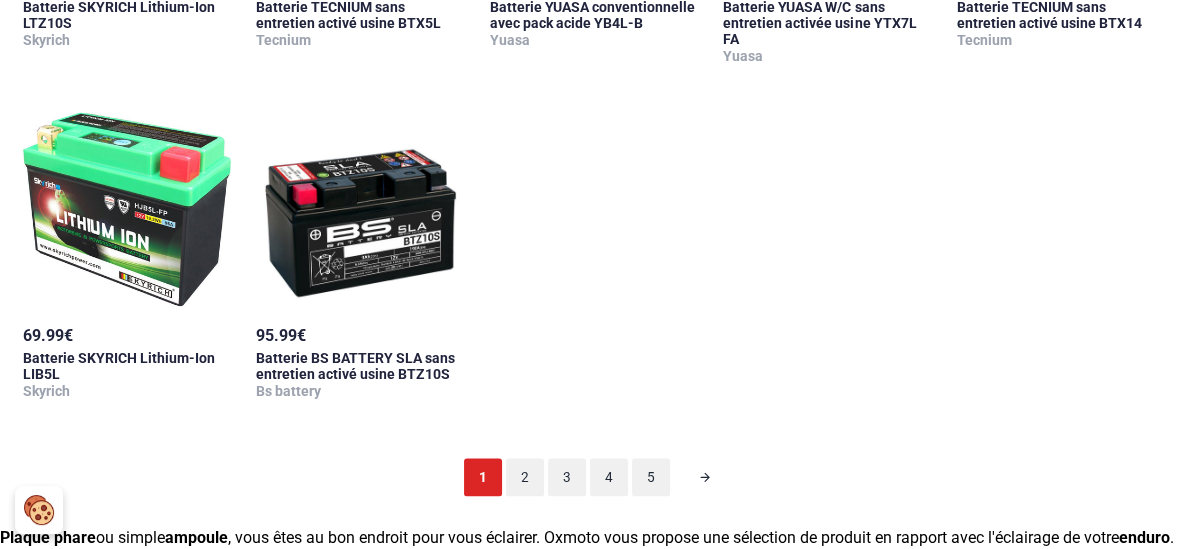 scroll, scrollTop: 2177, scrollLeft: 0, axis: vertical 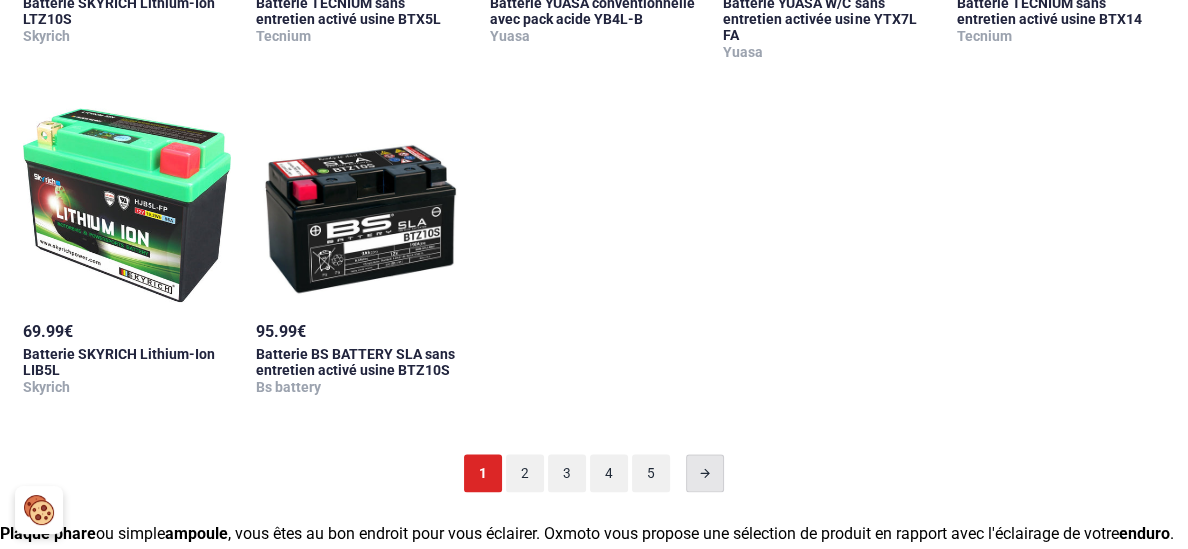click at bounding box center [705, 473] 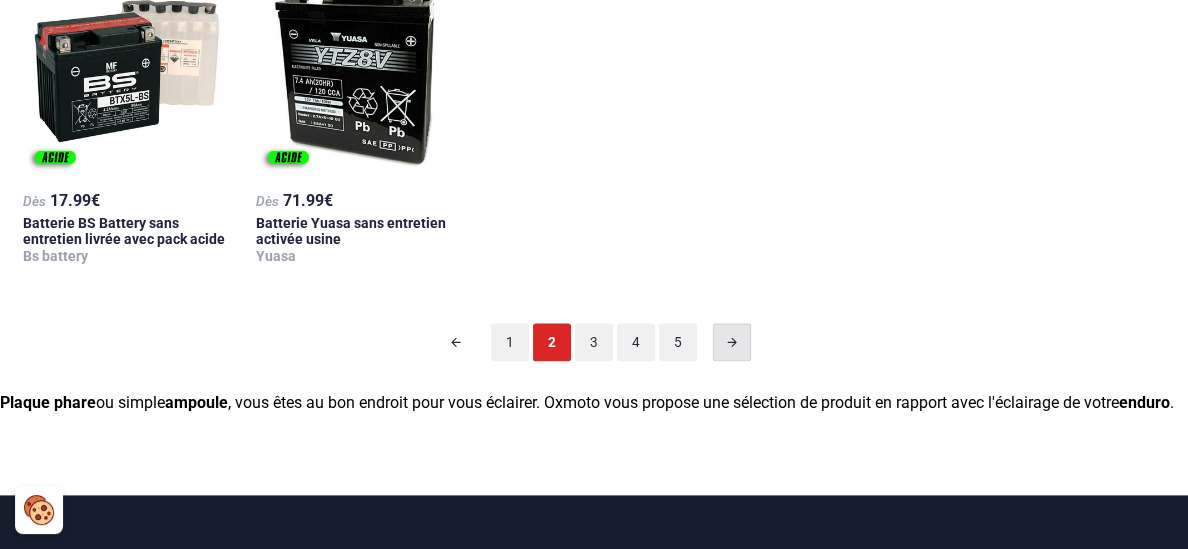scroll, scrollTop: 2309, scrollLeft: 0, axis: vertical 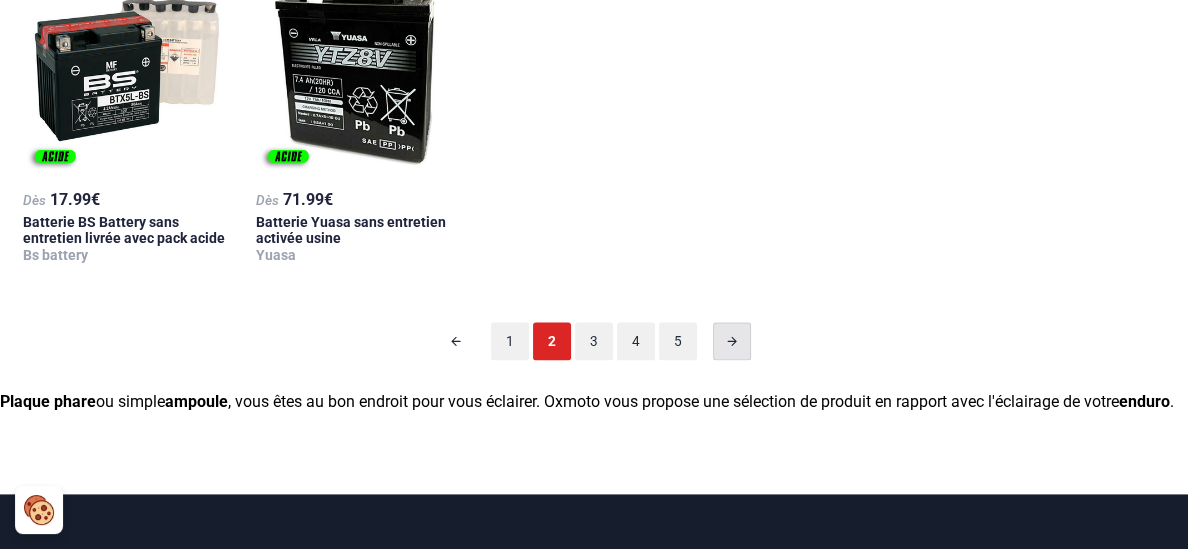 click 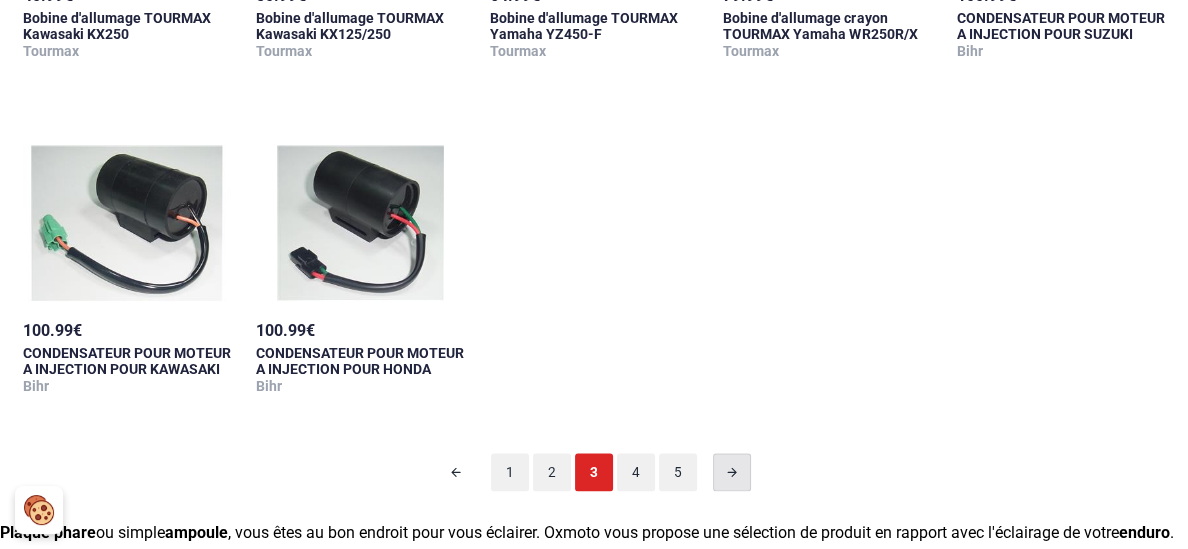 scroll, scrollTop: 2166, scrollLeft: 0, axis: vertical 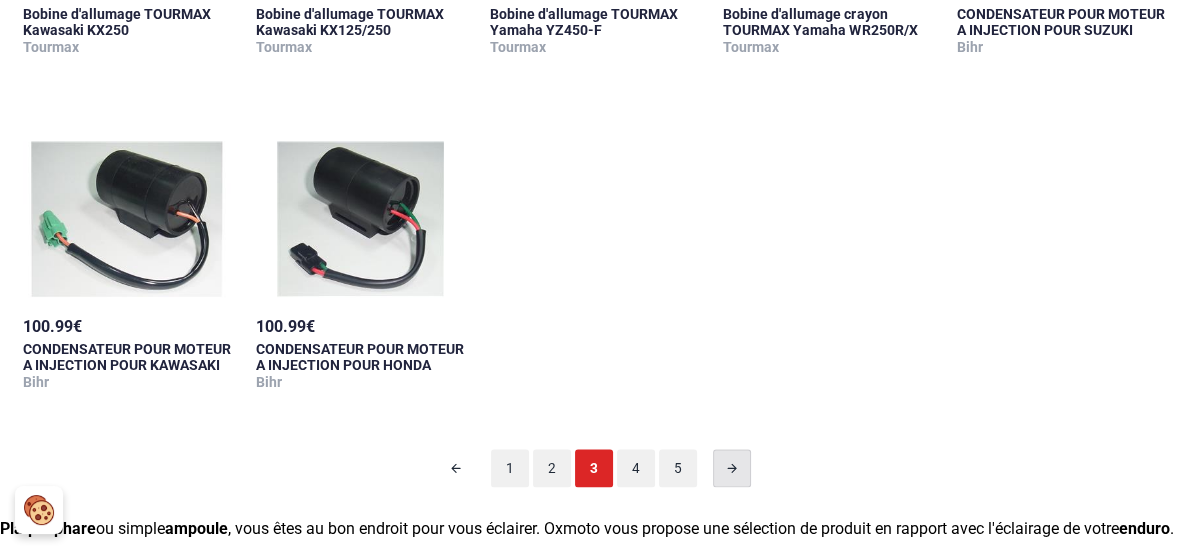 click at bounding box center [732, 468] 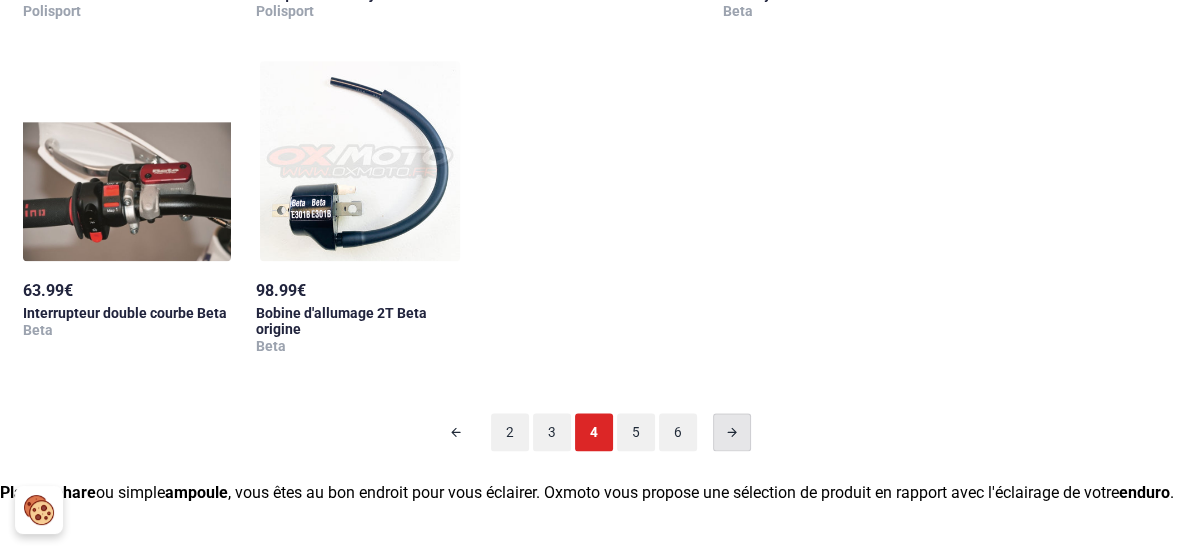 scroll, scrollTop: 2221, scrollLeft: 0, axis: vertical 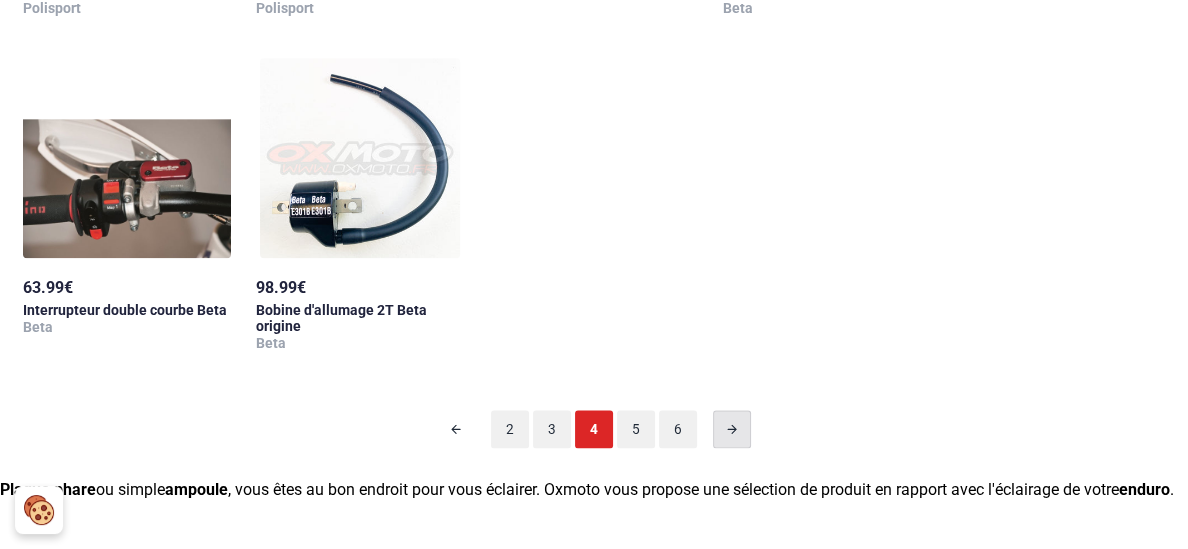 click at bounding box center (732, 429) 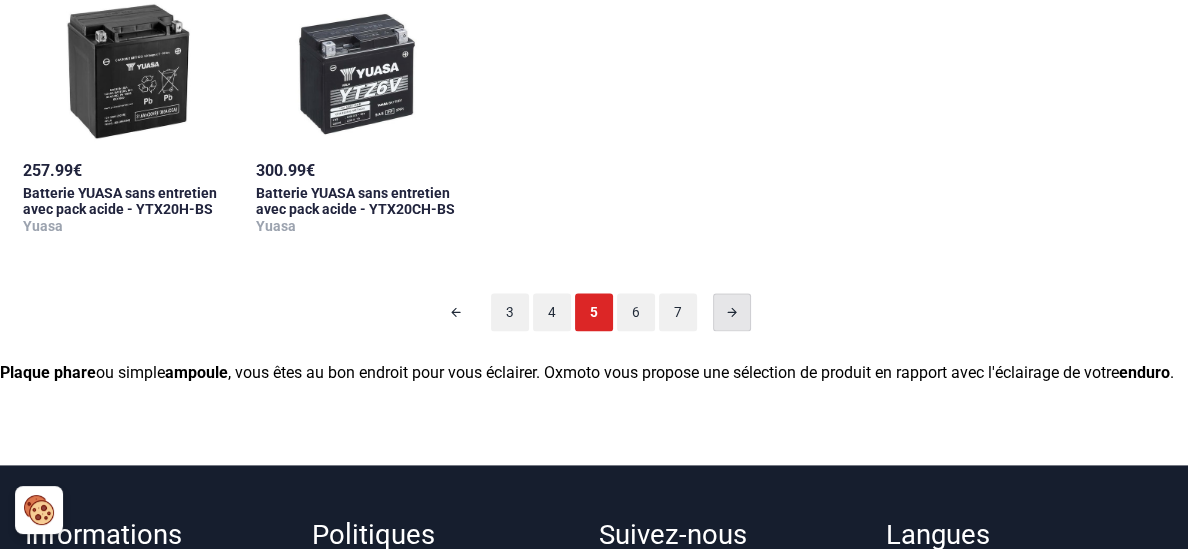scroll, scrollTop: 2369, scrollLeft: 0, axis: vertical 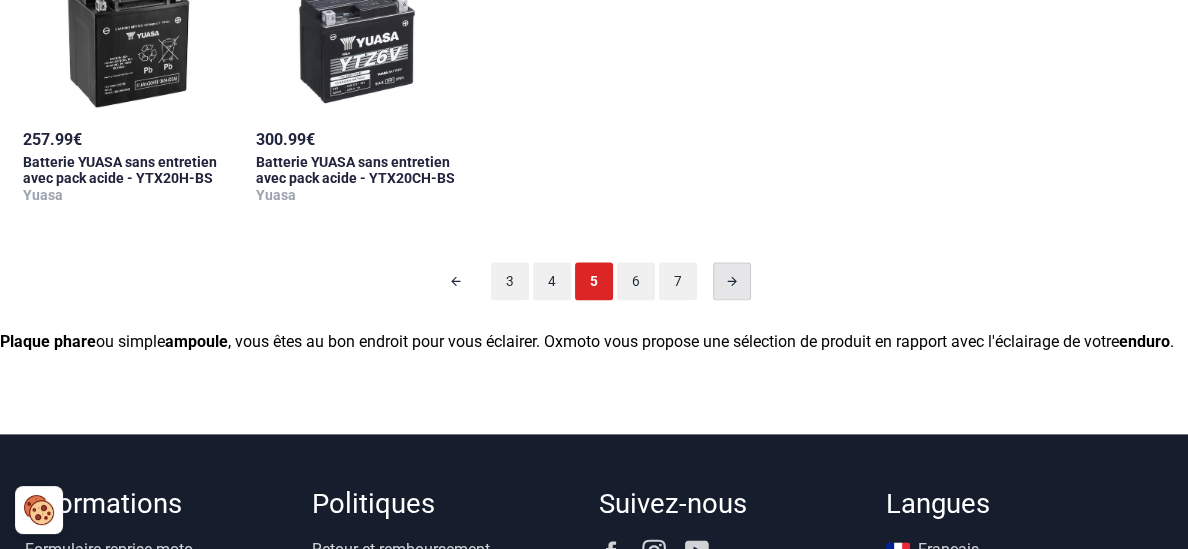 click at bounding box center (732, 281) 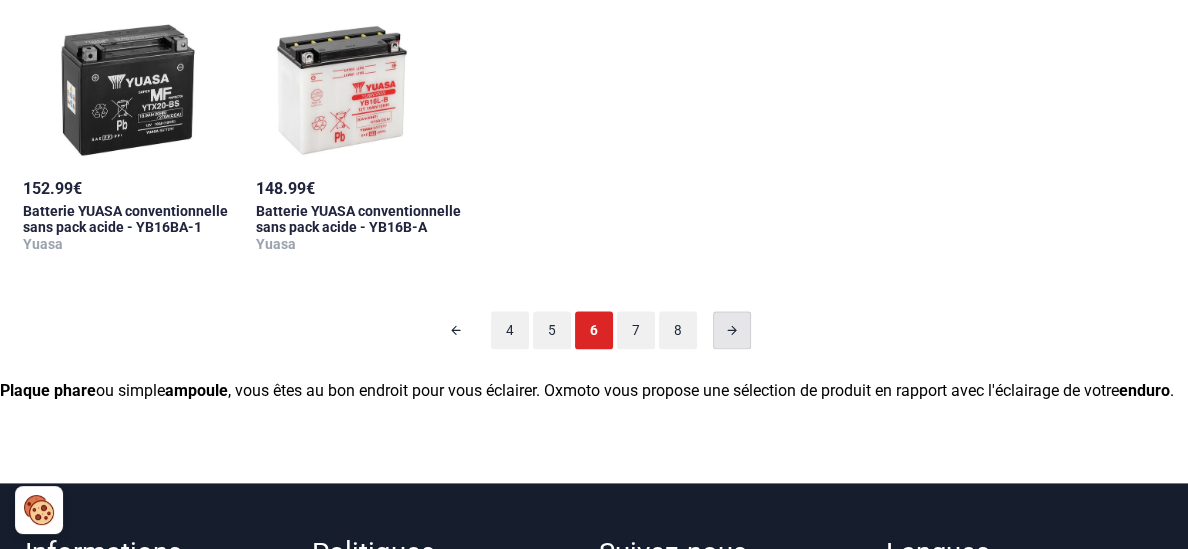 scroll, scrollTop: 2289, scrollLeft: 0, axis: vertical 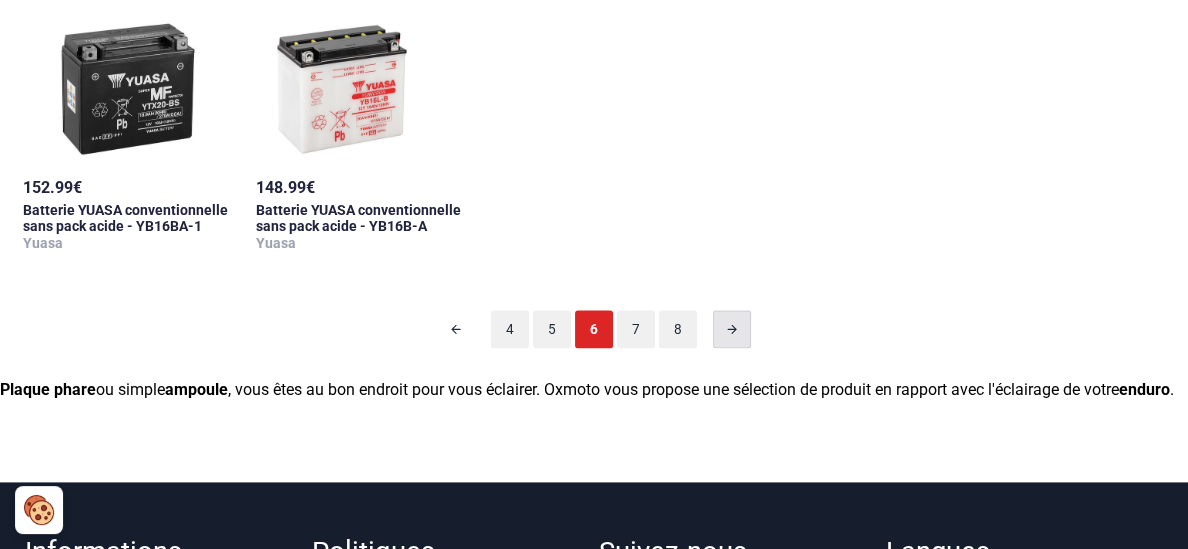 click at bounding box center (732, 329) 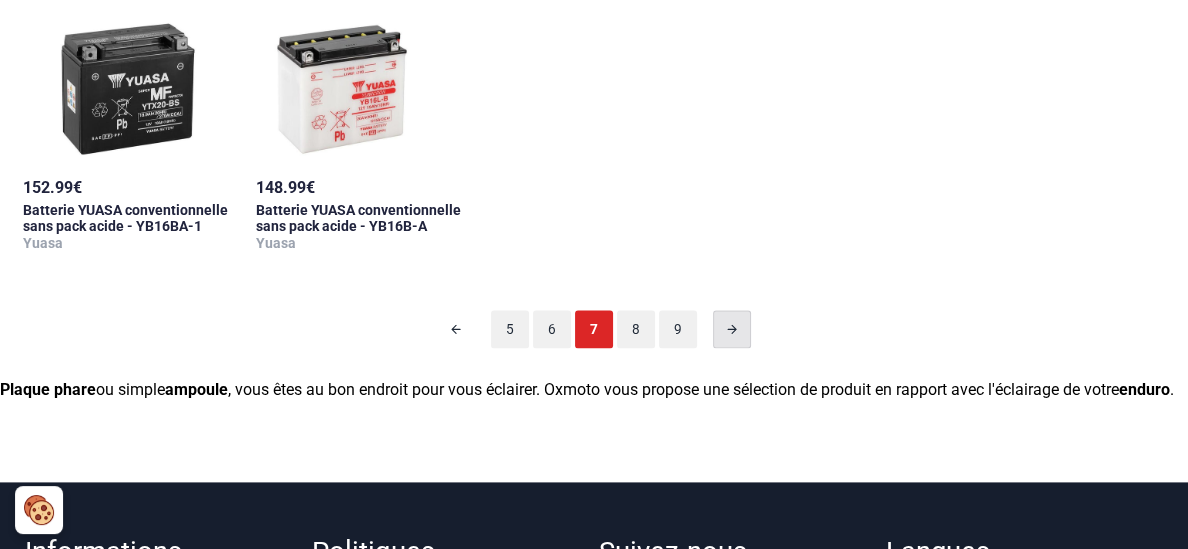 scroll, scrollTop: 98, scrollLeft: 0, axis: vertical 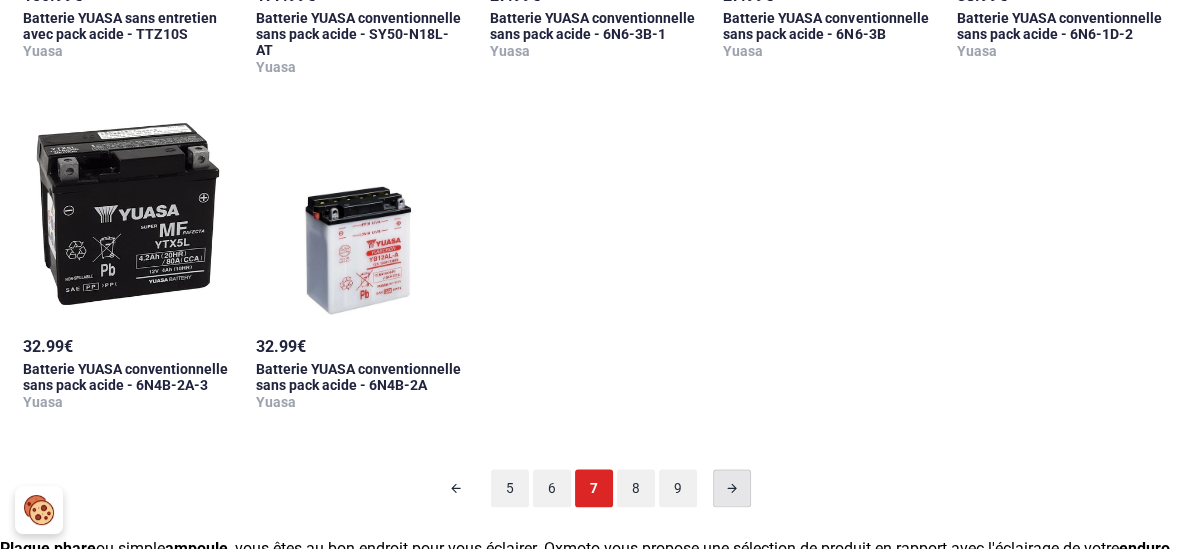 click at bounding box center (732, 488) 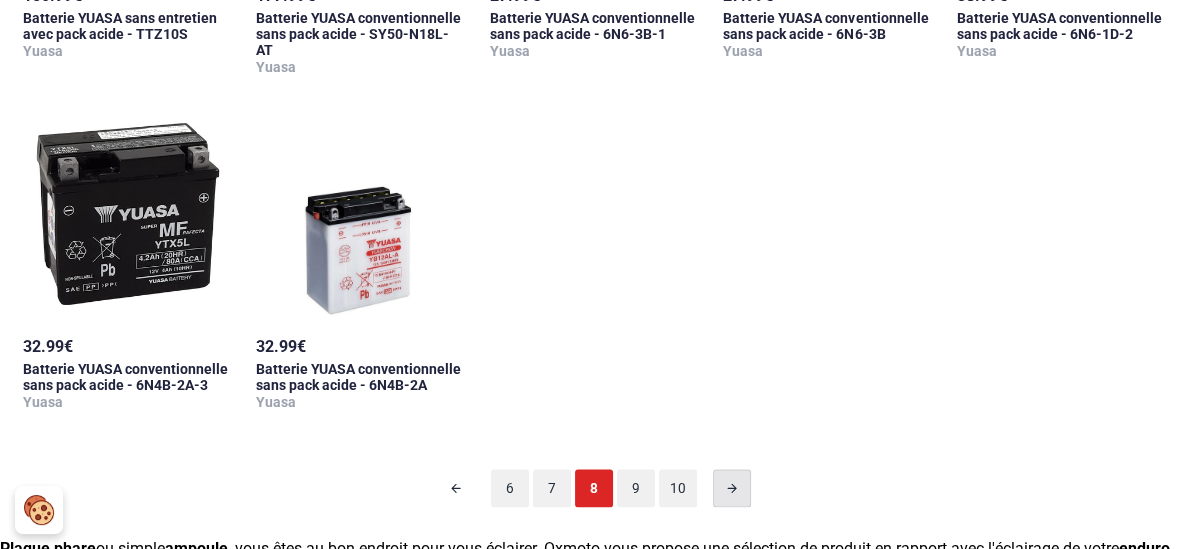 scroll, scrollTop: 98, scrollLeft: 0, axis: vertical 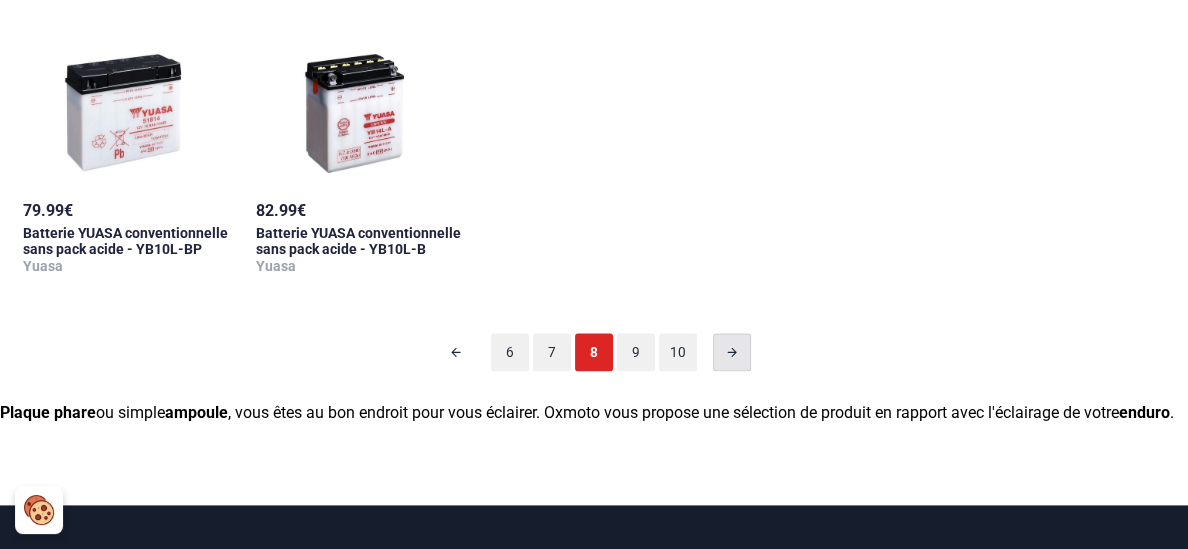 click at bounding box center [732, 352] 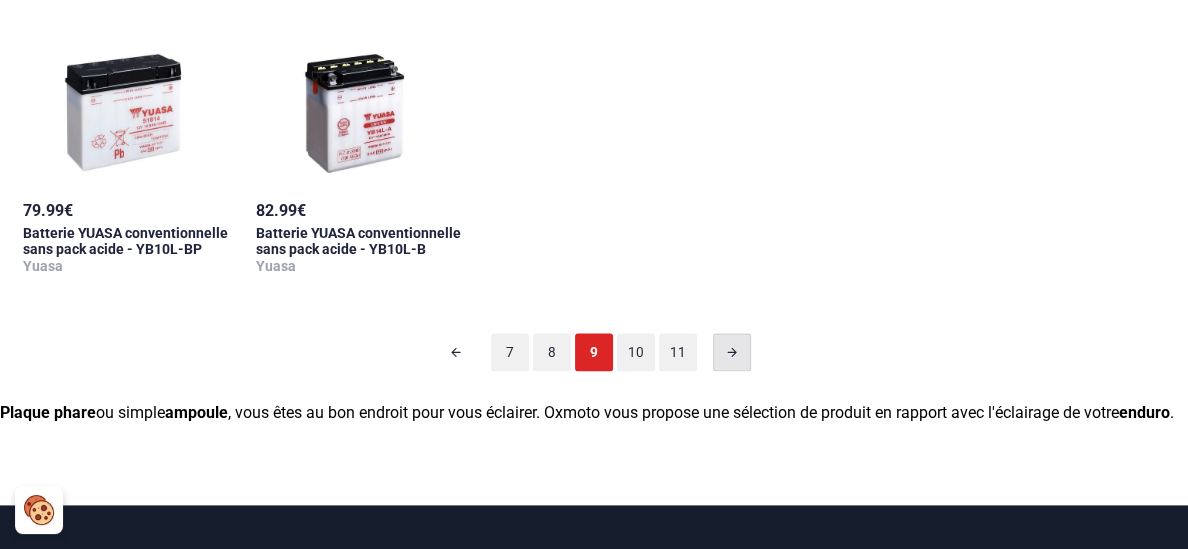 scroll, scrollTop: 98, scrollLeft: 0, axis: vertical 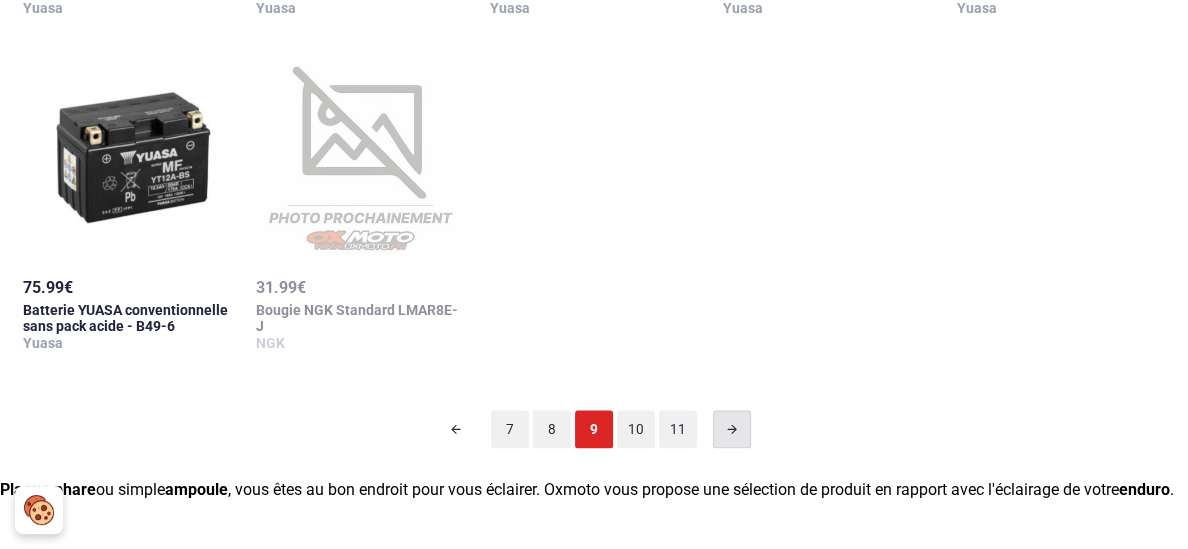 click at bounding box center [732, 429] 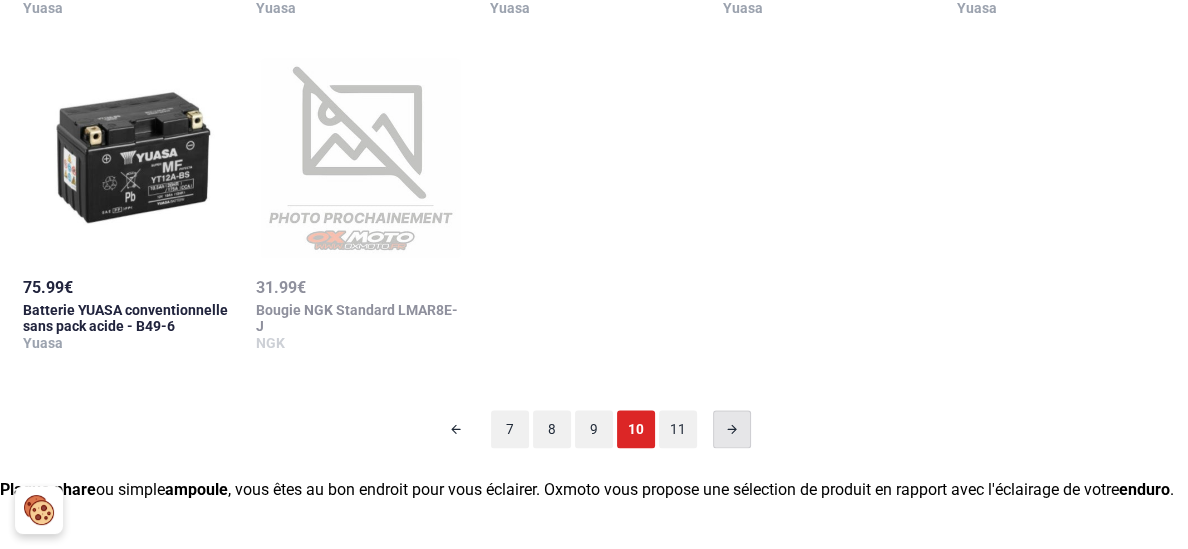 scroll, scrollTop: 98, scrollLeft: 0, axis: vertical 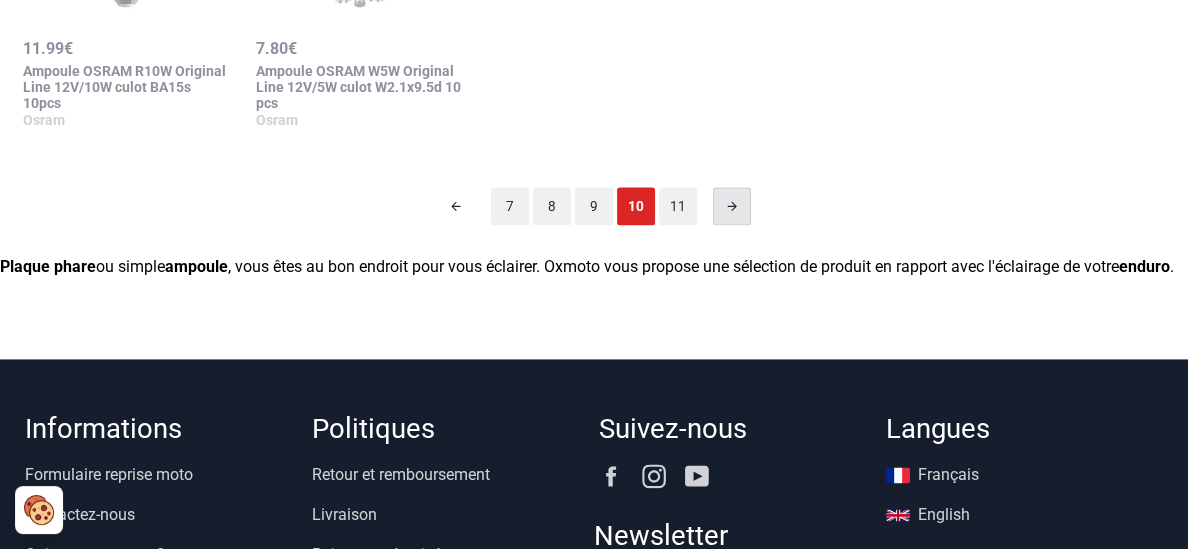 click at bounding box center (732, 206) 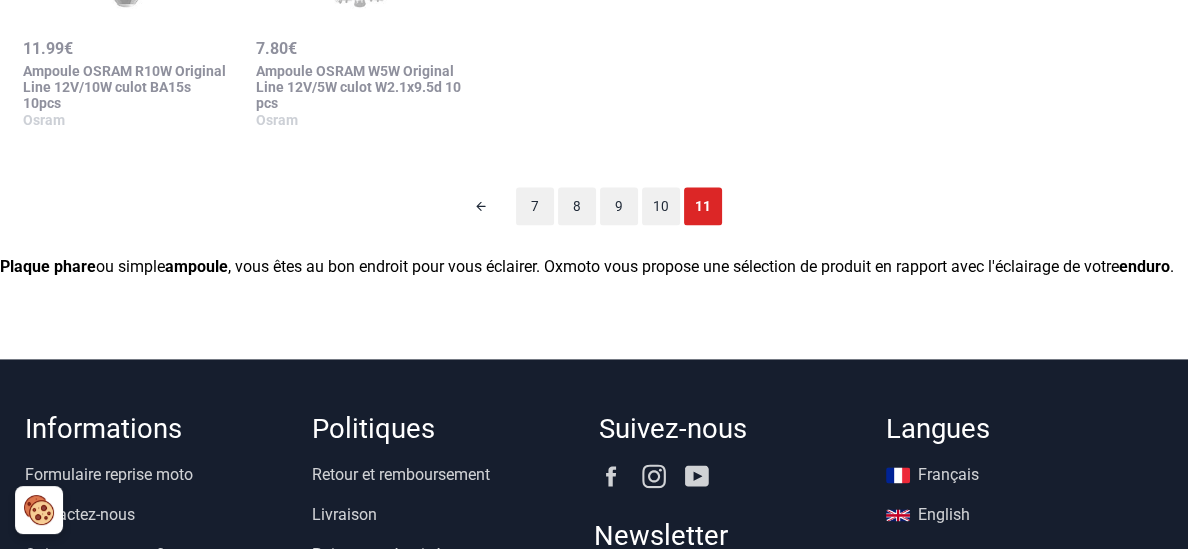 scroll, scrollTop: 98, scrollLeft: 0, axis: vertical 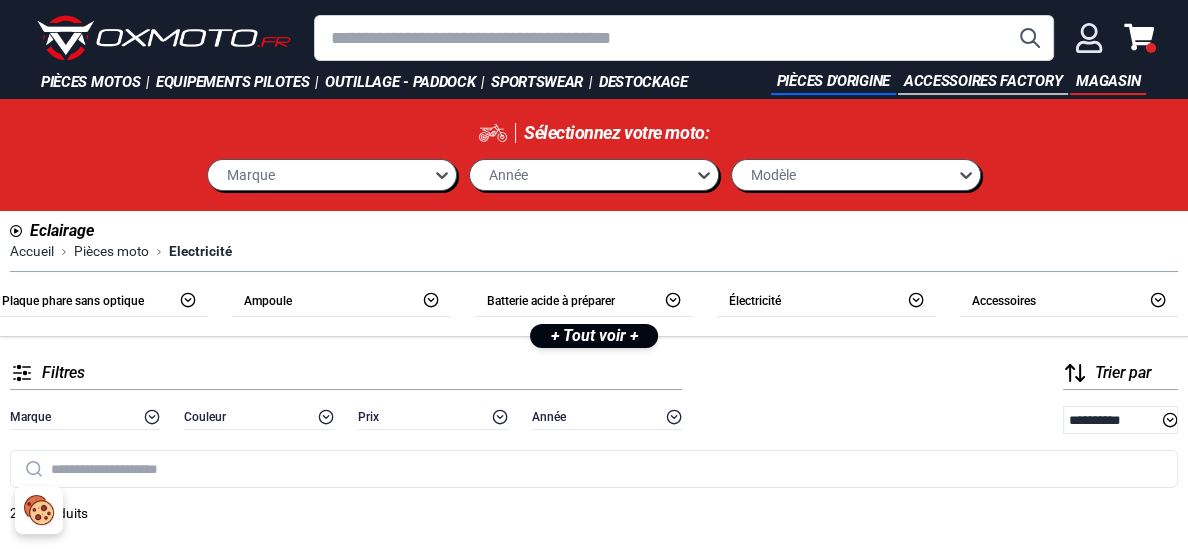 click 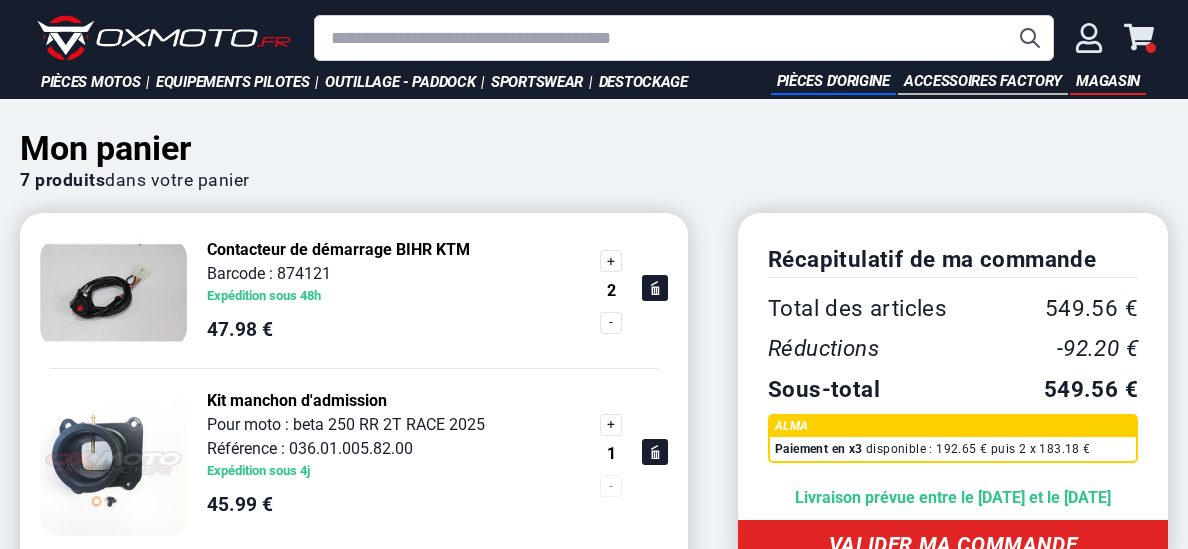 scroll, scrollTop: 0, scrollLeft: 0, axis: both 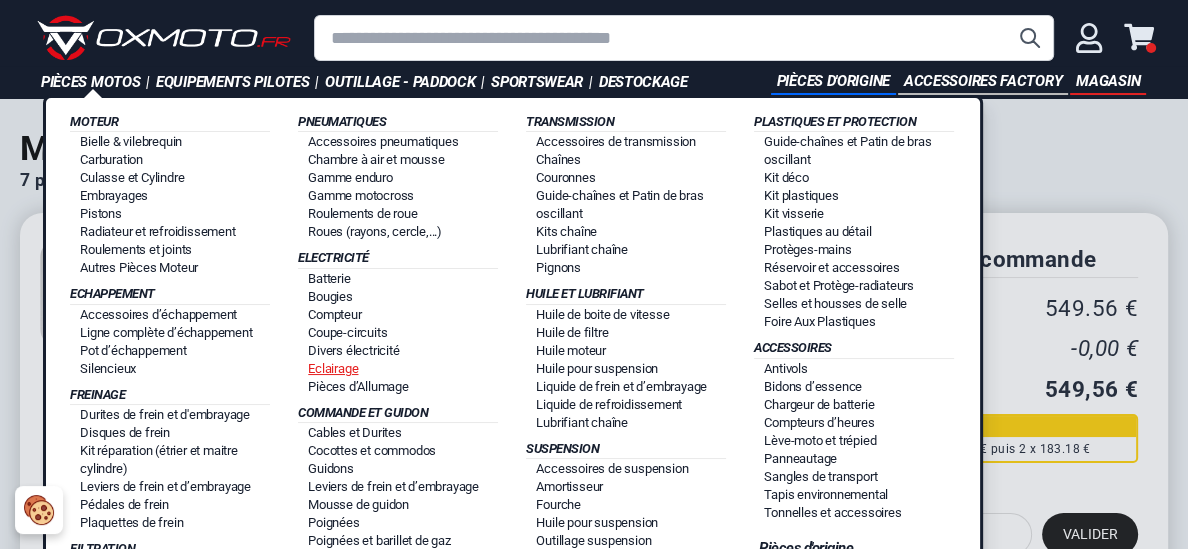click on "Eclairage" at bounding box center [333, 368] 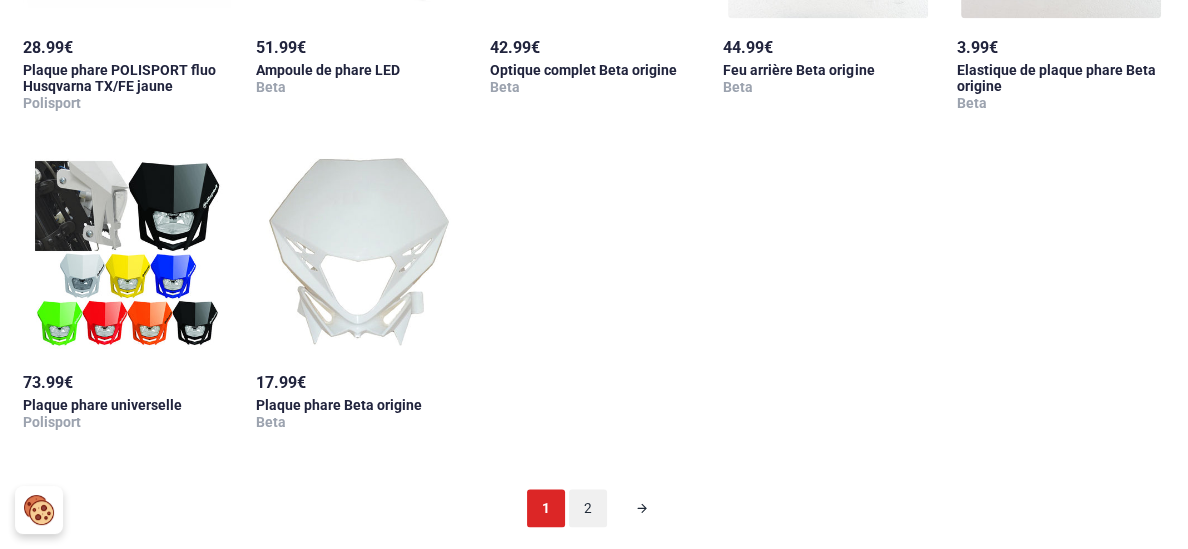 scroll, scrollTop: 2129, scrollLeft: 0, axis: vertical 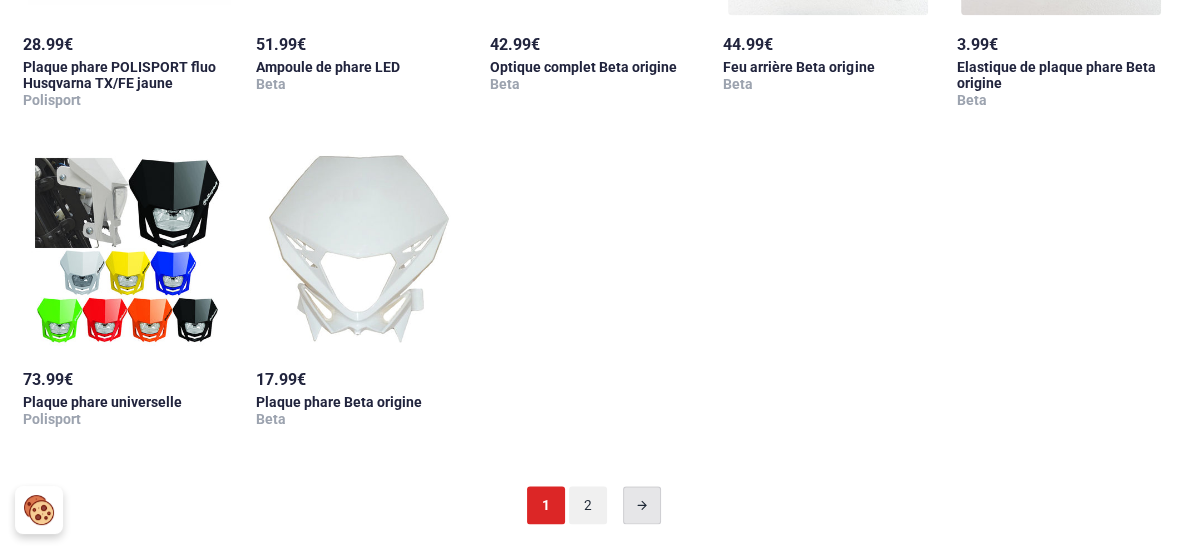 click at bounding box center [642, 505] 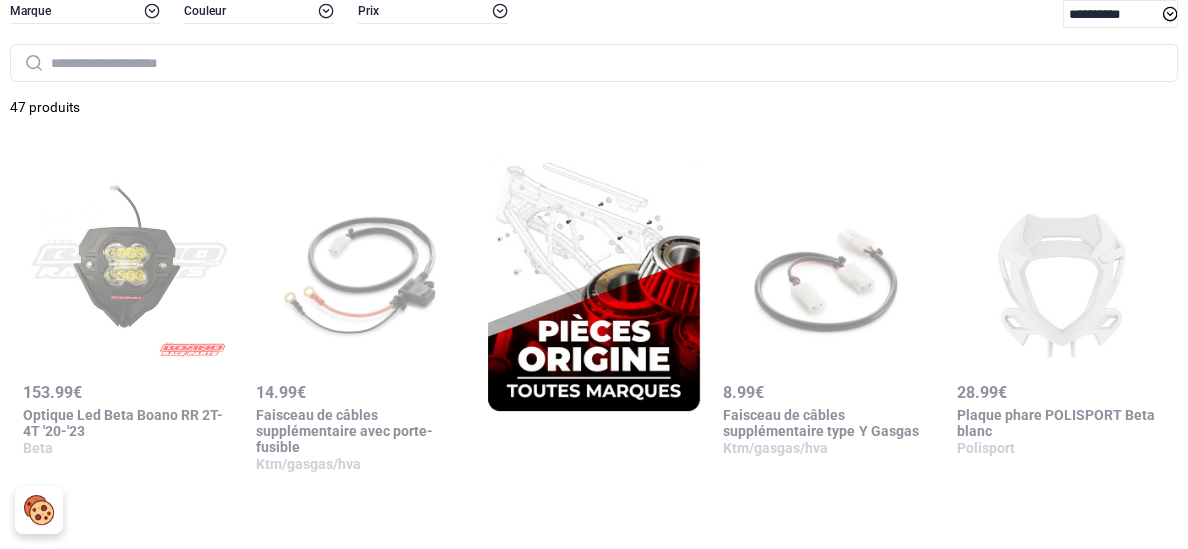 scroll, scrollTop: 406, scrollLeft: 0, axis: vertical 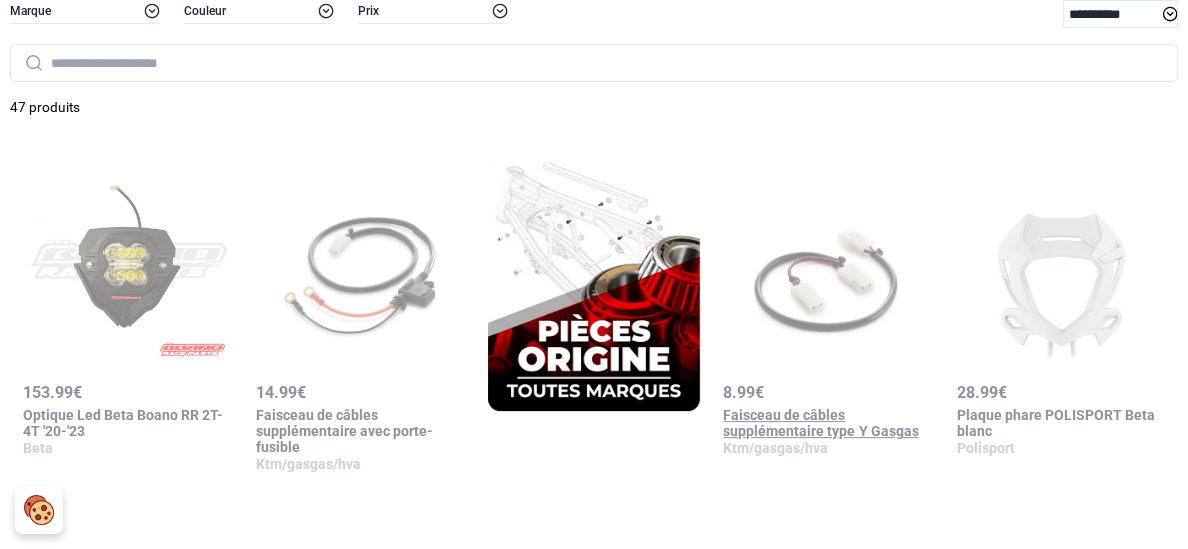 click at bounding box center (827, 263) 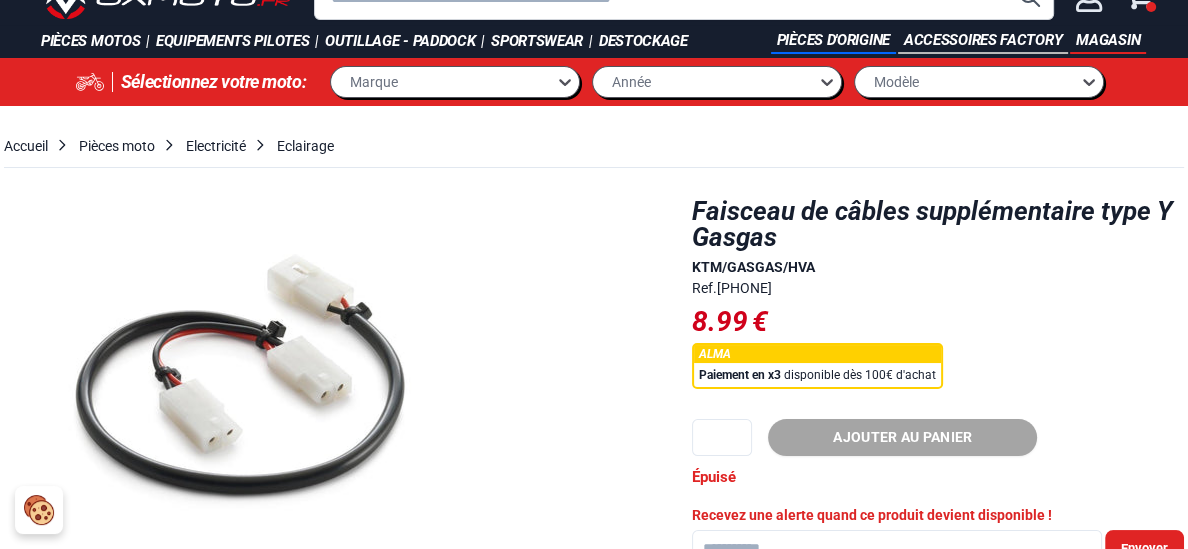 scroll, scrollTop: 47, scrollLeft: 0, axis: vertical 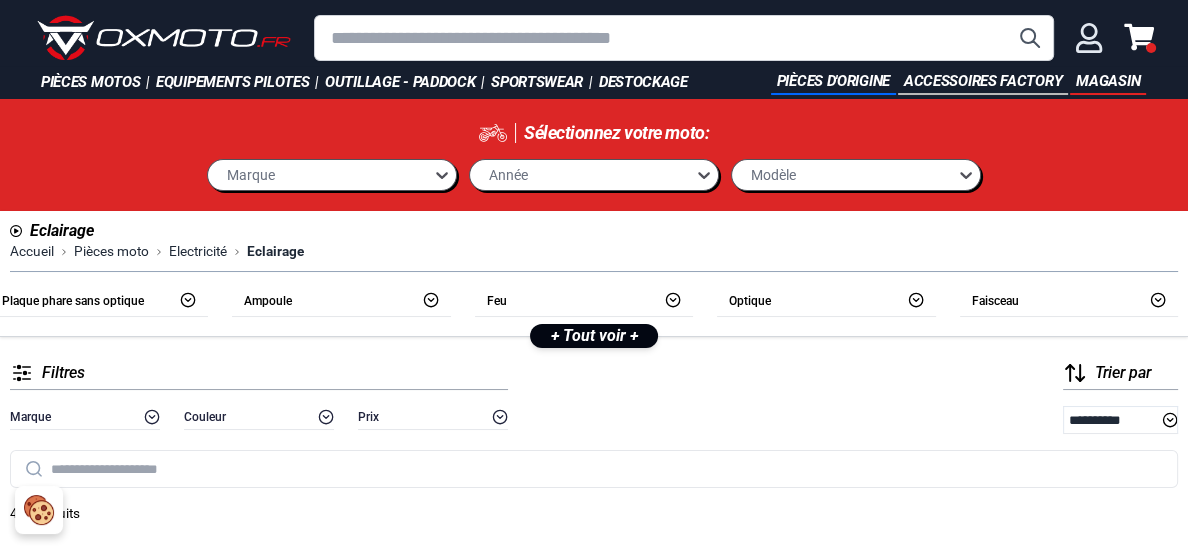 click 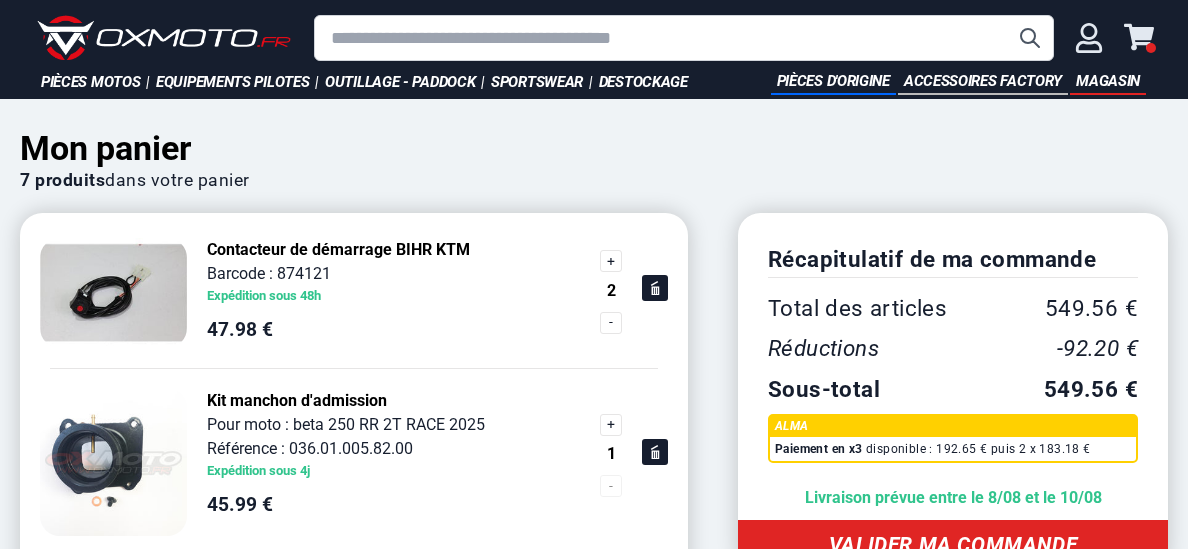 scroll, scrollTop: 0, scrollLeft: 0, axis: both 